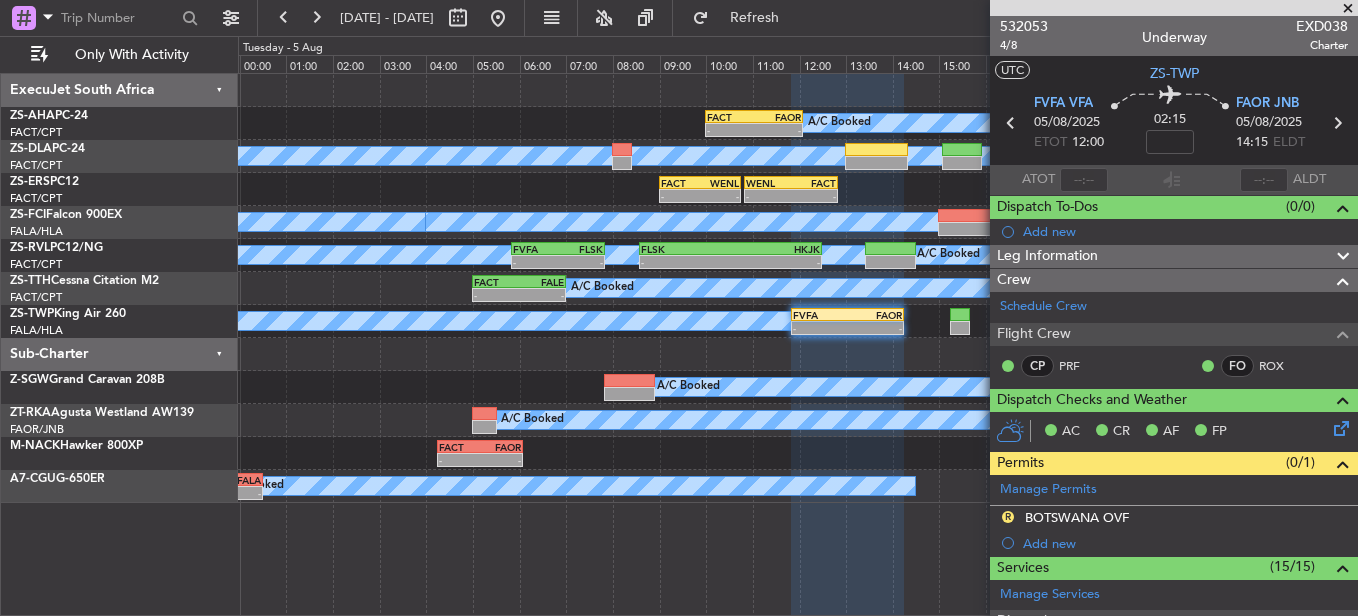 scroll, scrollTop: 0, scrollLeft: 0, axis: both 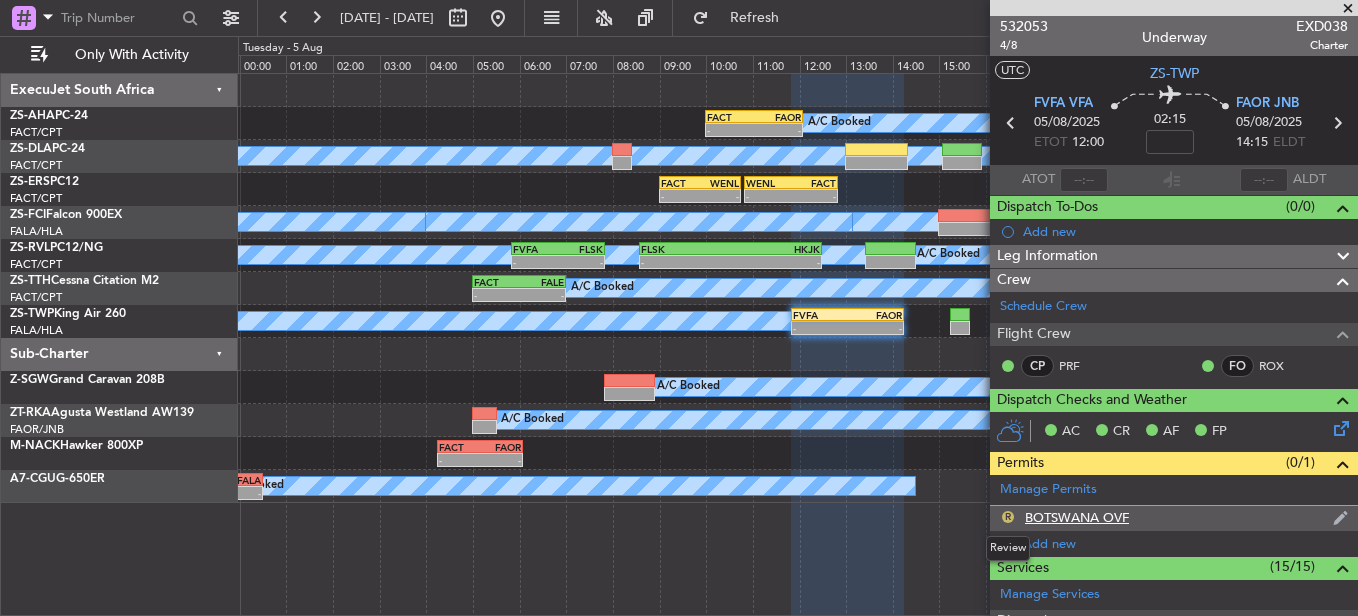 click on "R" at bounding box center [1008, 517] 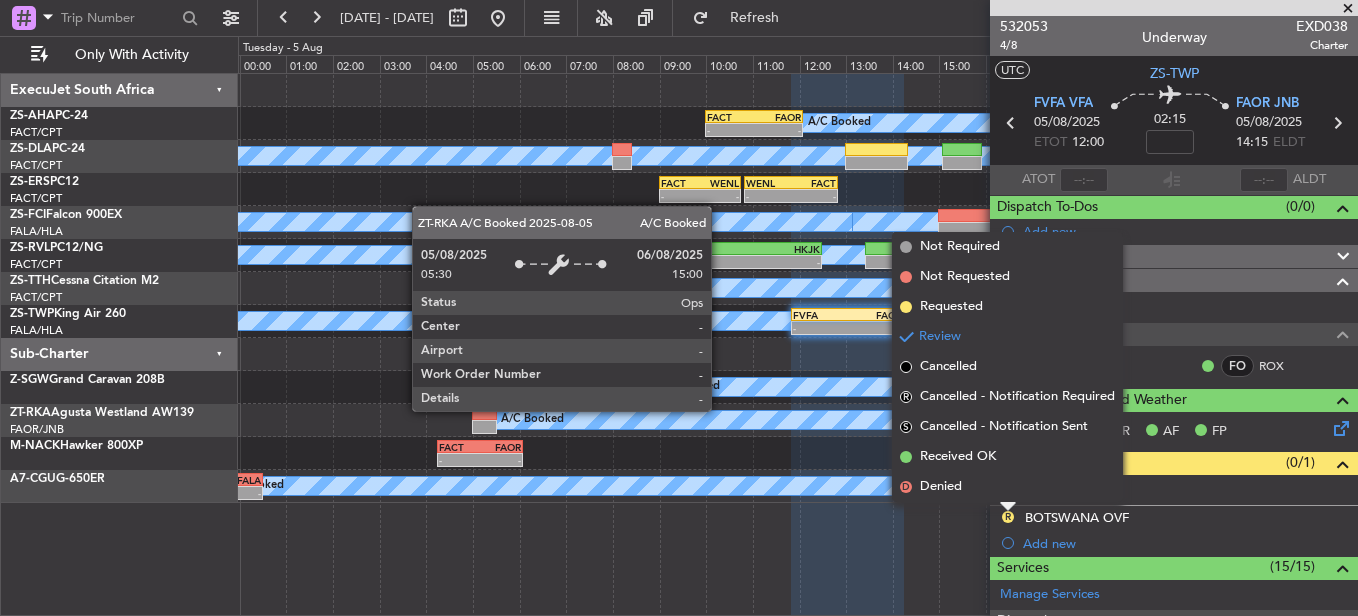 click 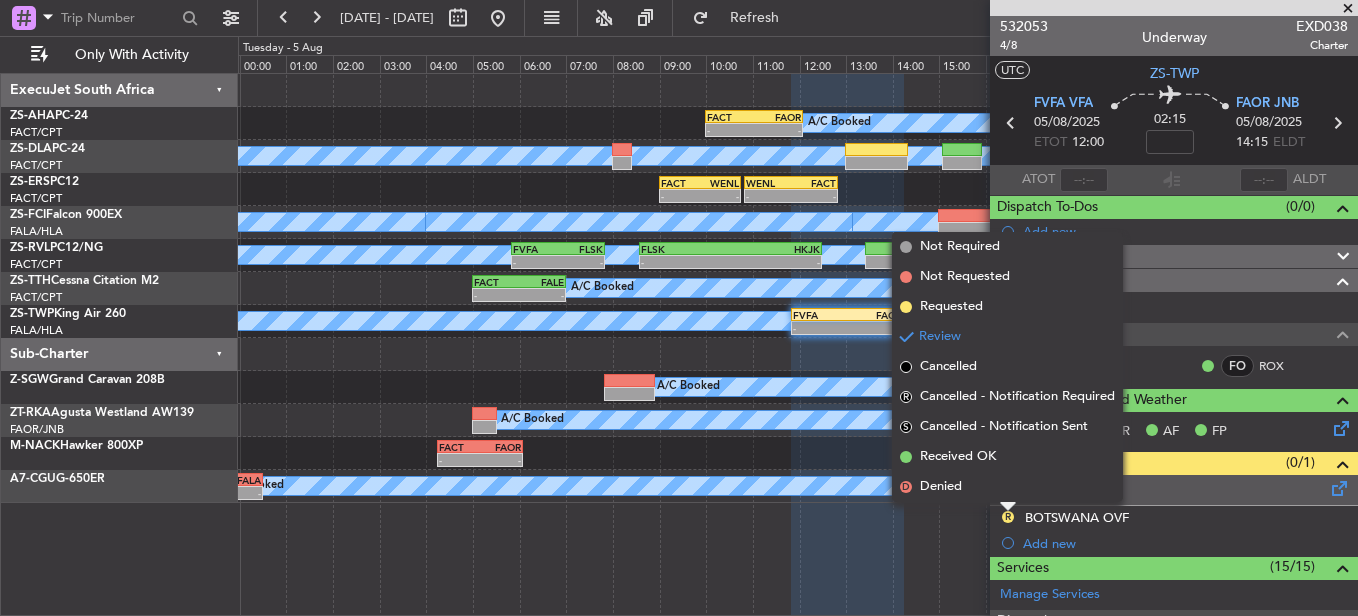 click on "Manage Permits" at bounding box center [1174, 490] 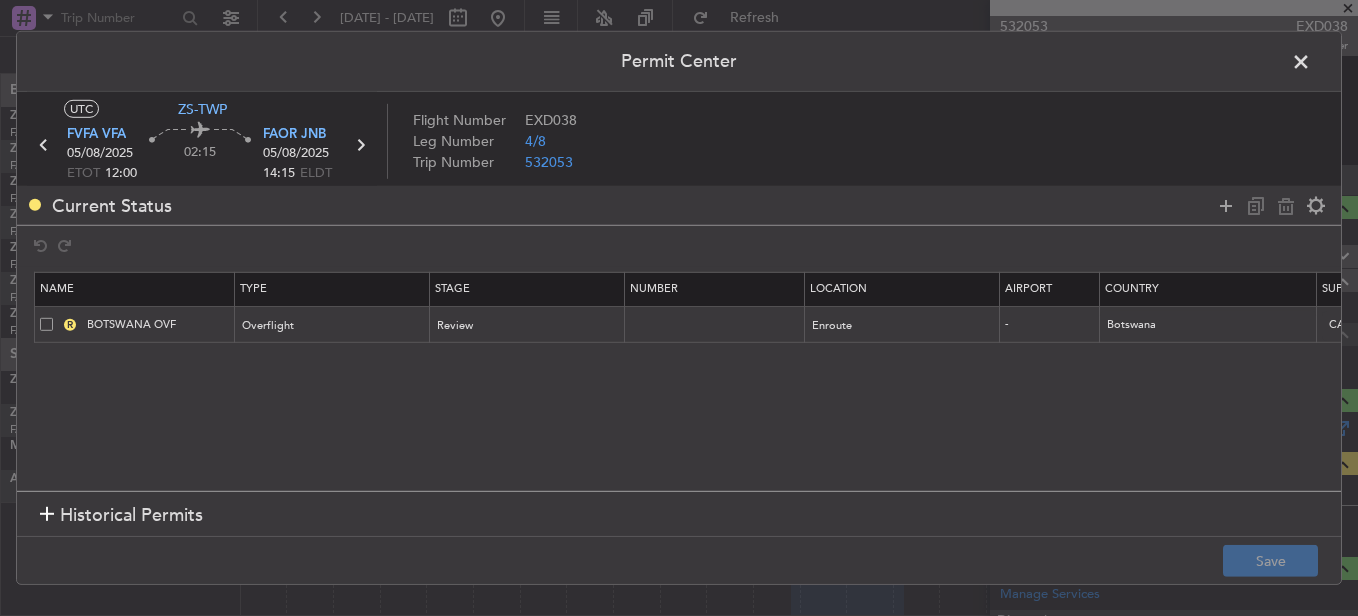 click at bounding box center [1311, 67] 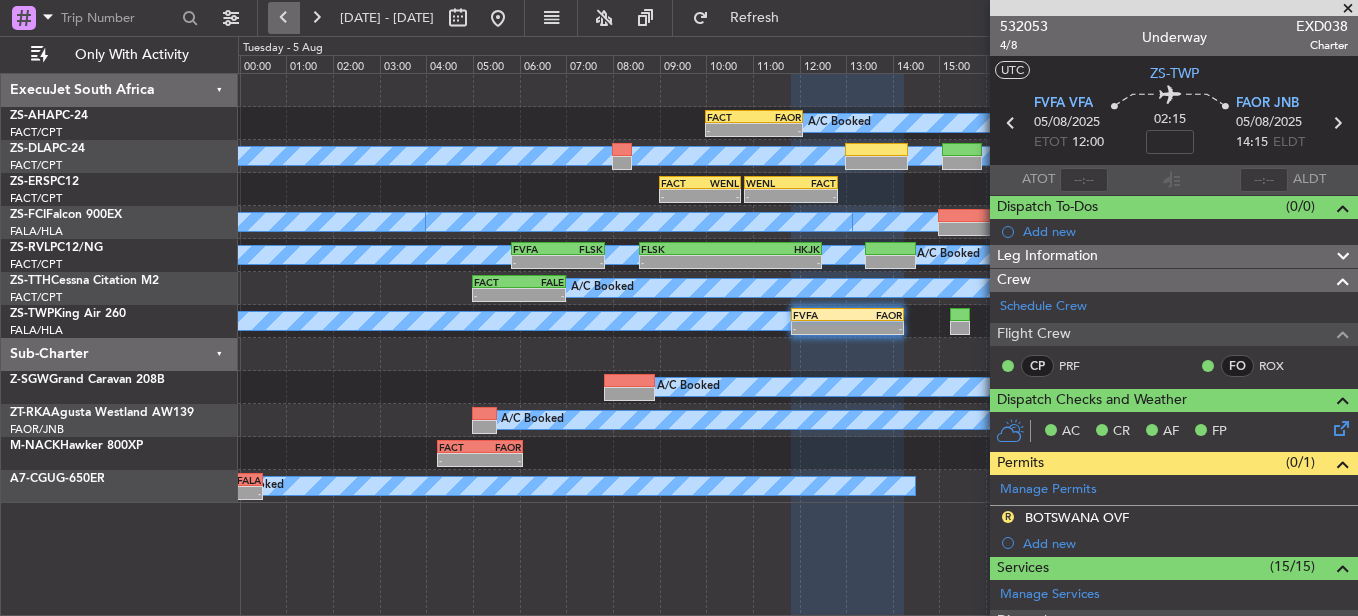 click at bounding box center [284, 18] 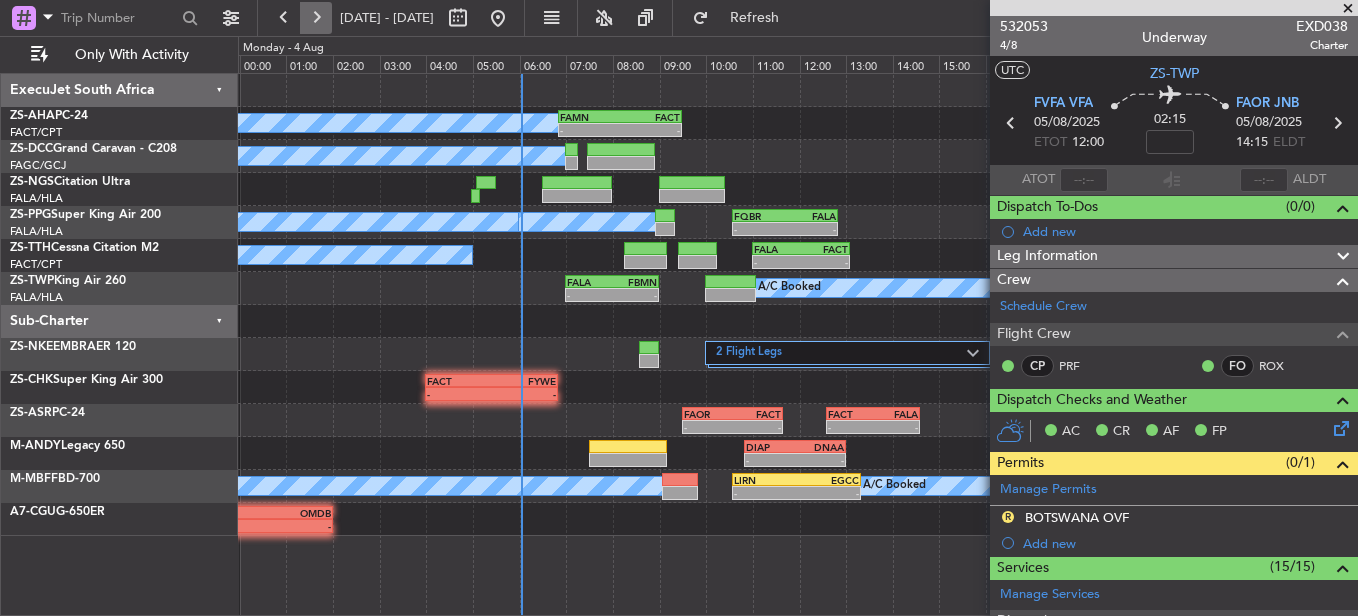 click at bounding box center [316, 18] 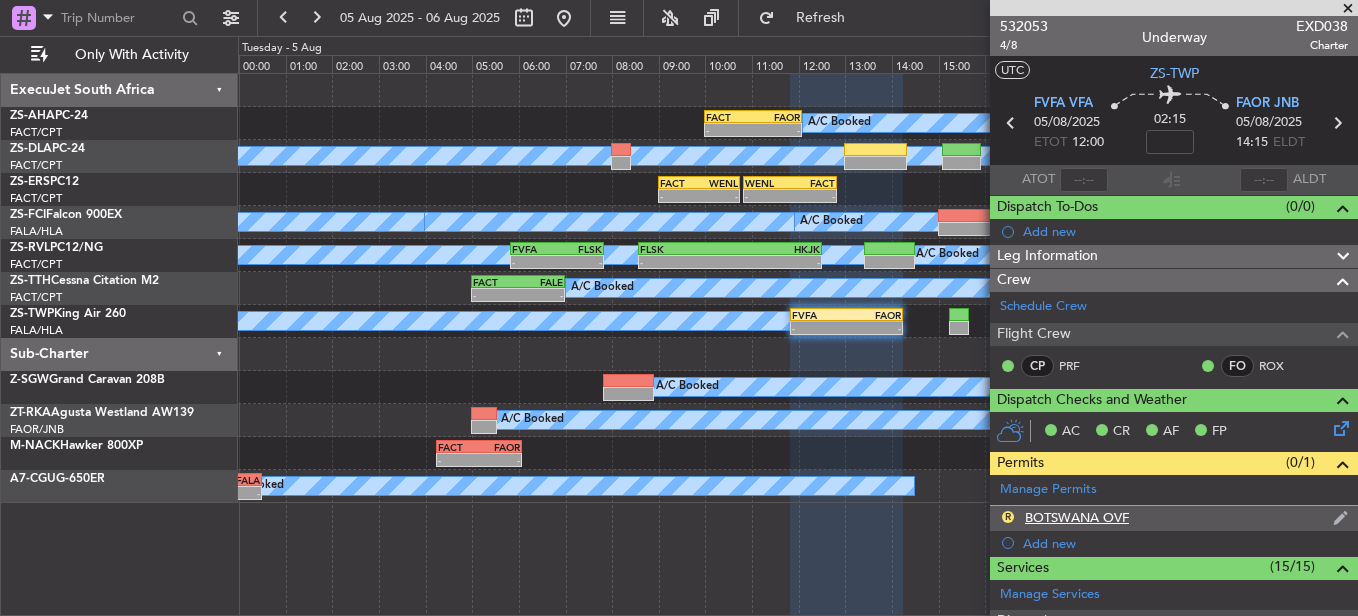 click on "R" at bounding box center [1008, 517] 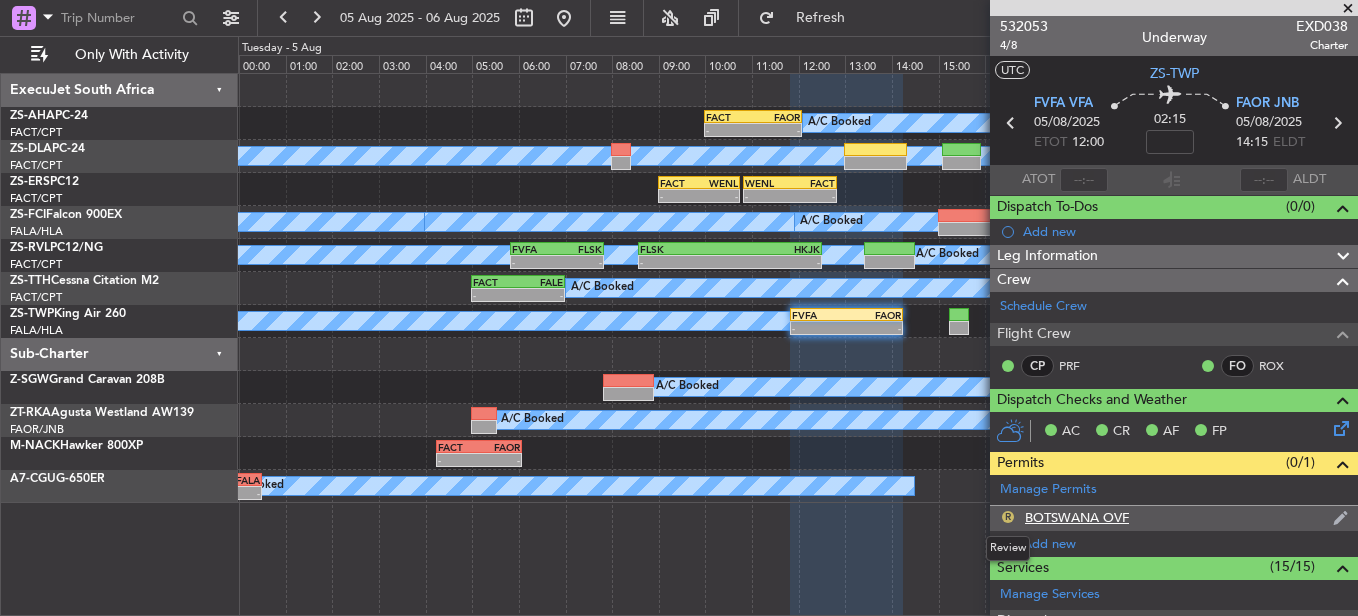 click on "R" at bounding box center [1008, 517] 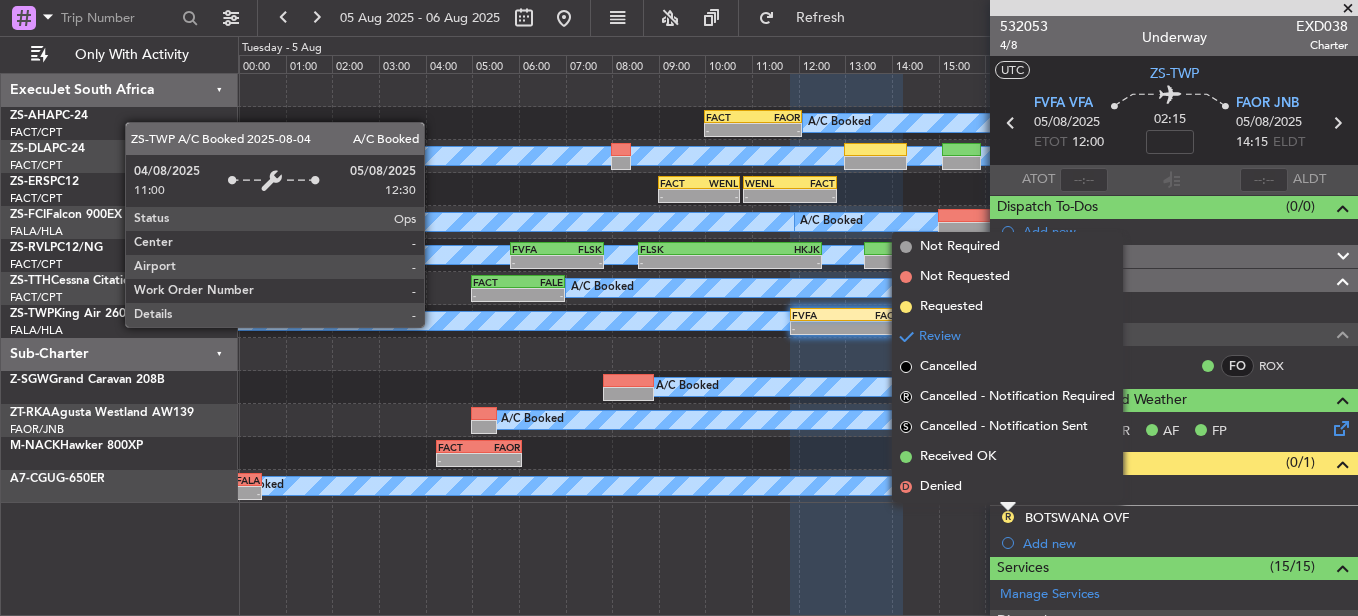 click on "A/C Booked" at bounding box center [227, 321] 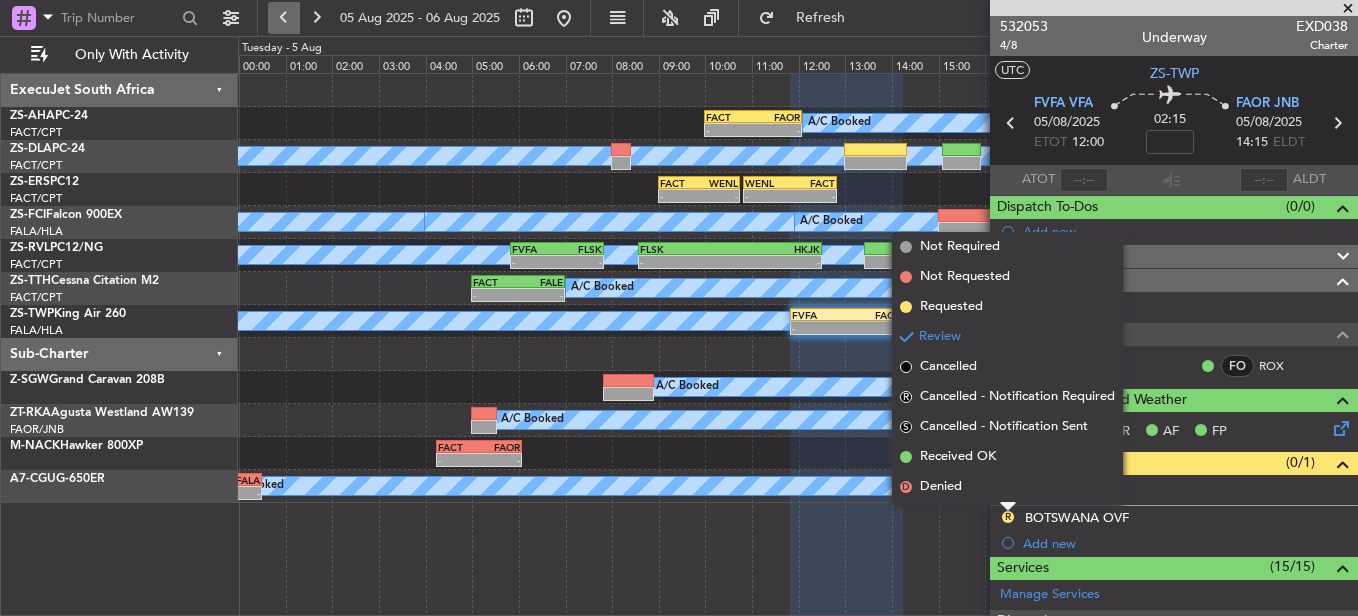 click at bounding box center (284, 18) 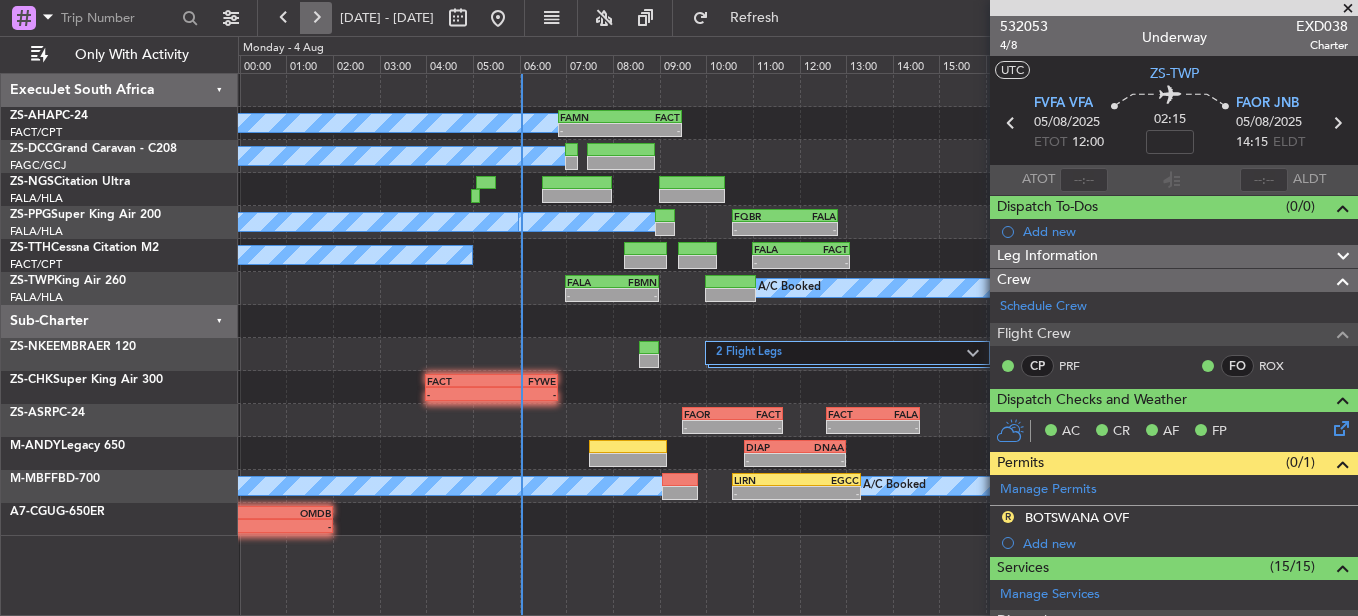 click at bounding box center (316, 18) 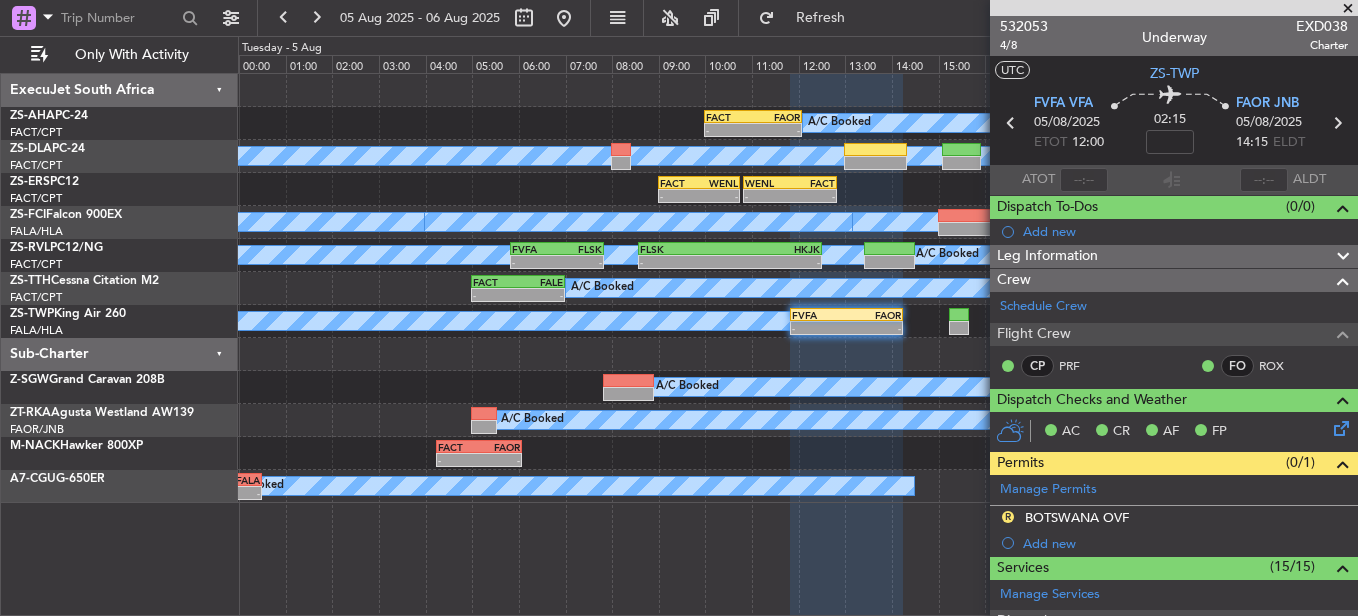 click on "[DATE] - [DATE] Refresh Quick Links Only With Activity
[CODE]
-
-
[CODE]
[TIME] [CODE]
[CODE]
[TIME] [CODE]
[CODE]Unavailable
-
-
[CODE]
[TIME] [CODE]
[CODE]
[TIME] [CODE]
-
-
[CODE]
[TIME] [CODE]
[CODE]
[TIME] [CODE]
[CODE]
[CODE]
[CODE]
[CODE]
[CODE]
[CODE]
[CODE]
[CODE]
[CODE]
[CODE]
[CODE]
-
-
-" at bounding box center [679, 308] 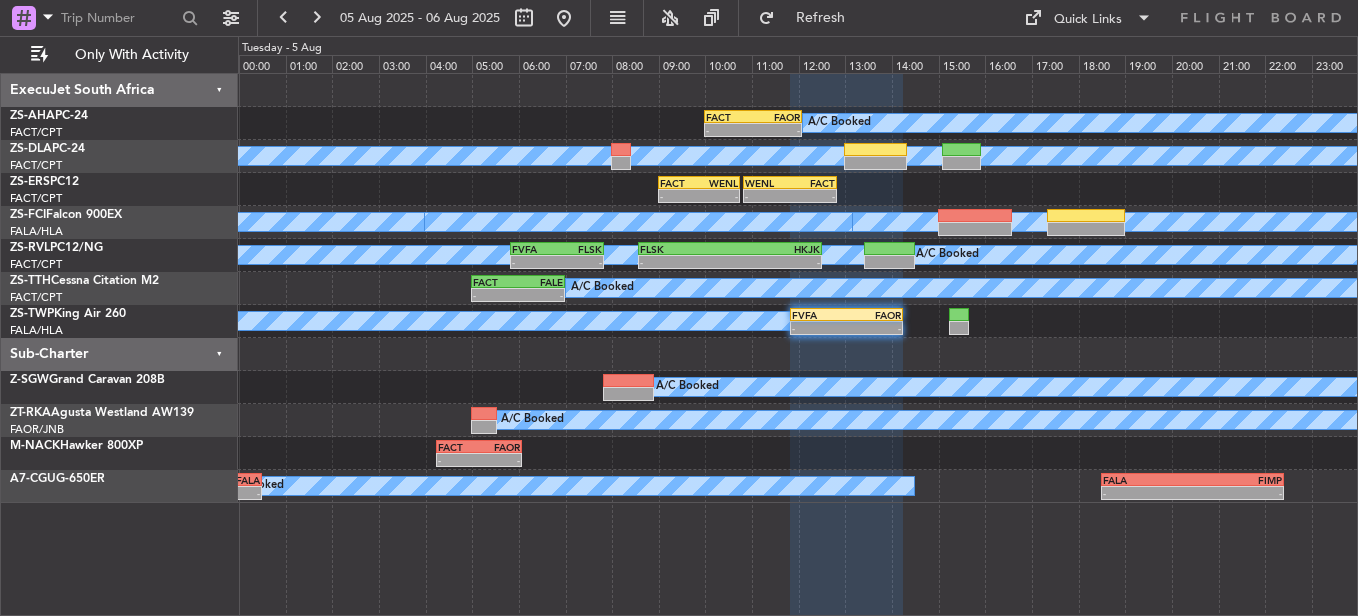 type on "0" 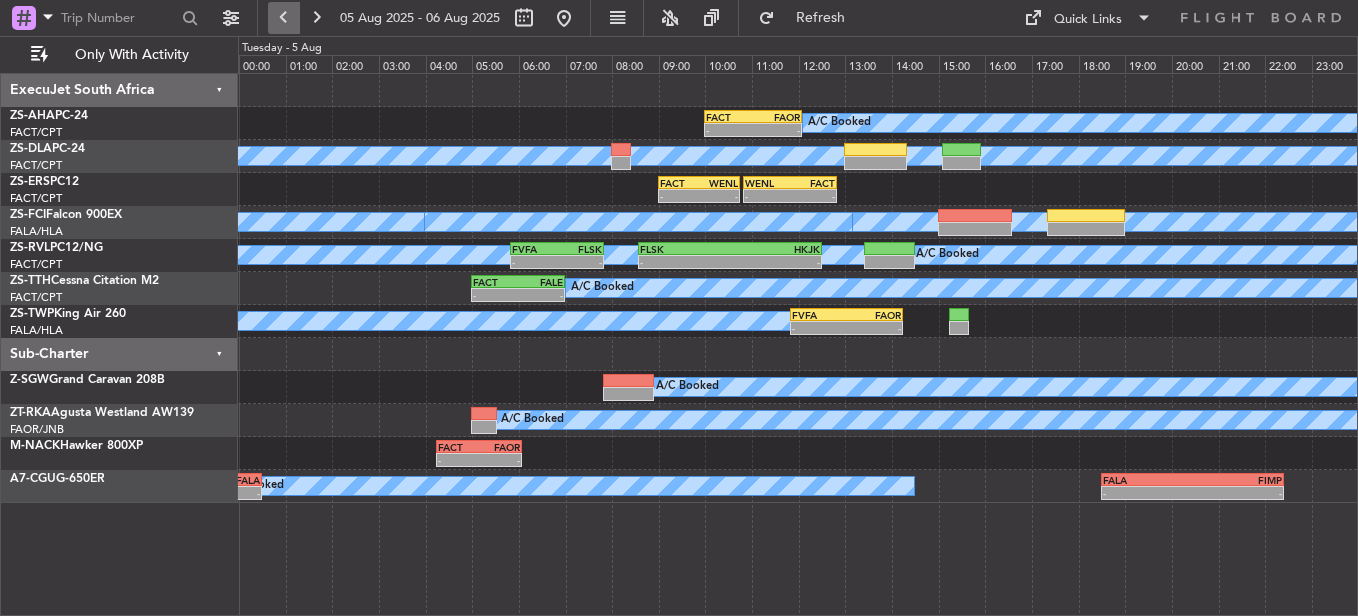 click at bounding box center [284, 18] 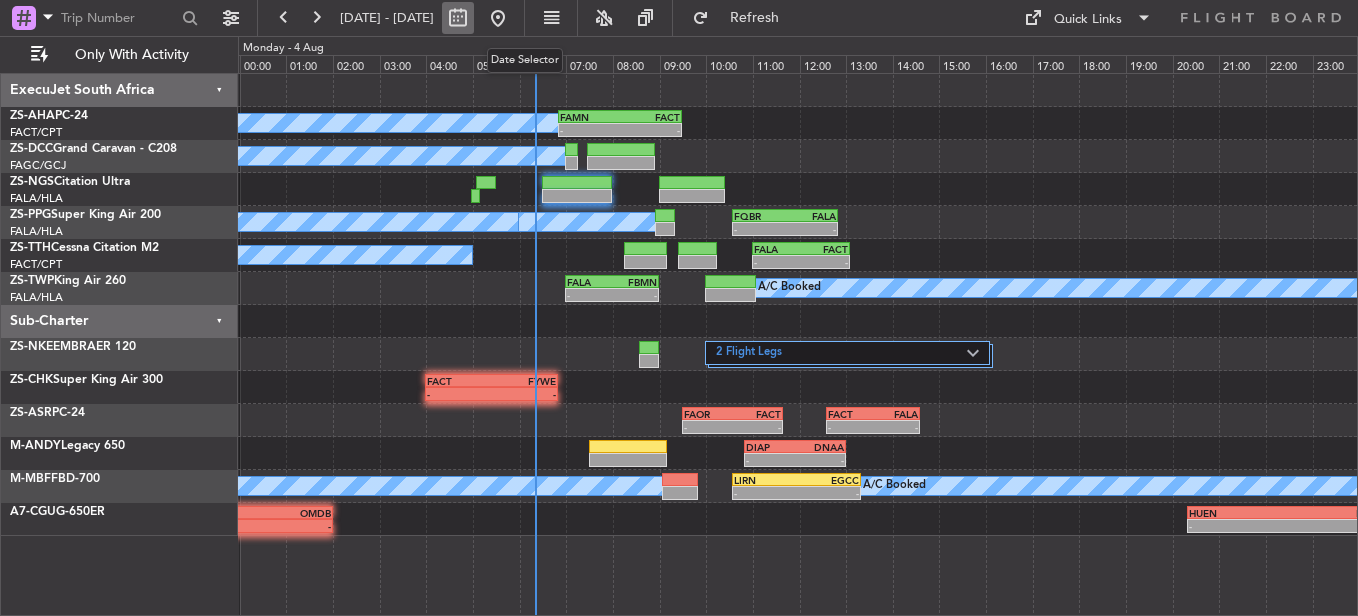 click at bounding box center [458, 18] 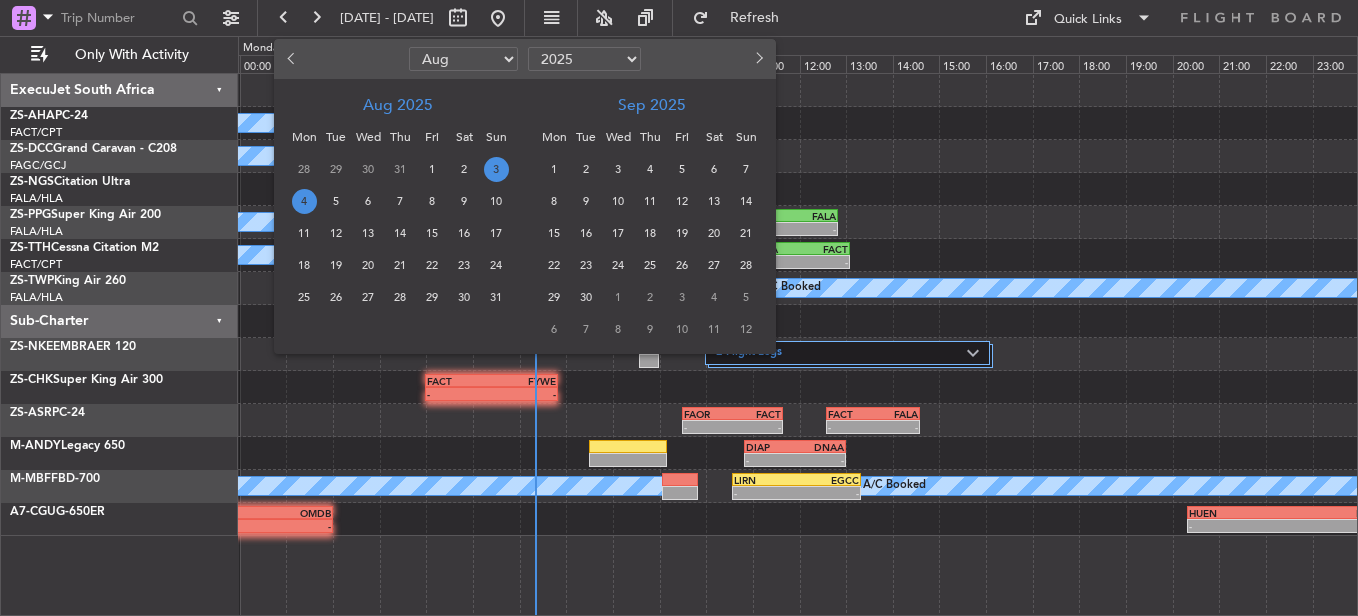 click on "4" at bounding box center [304, 201] 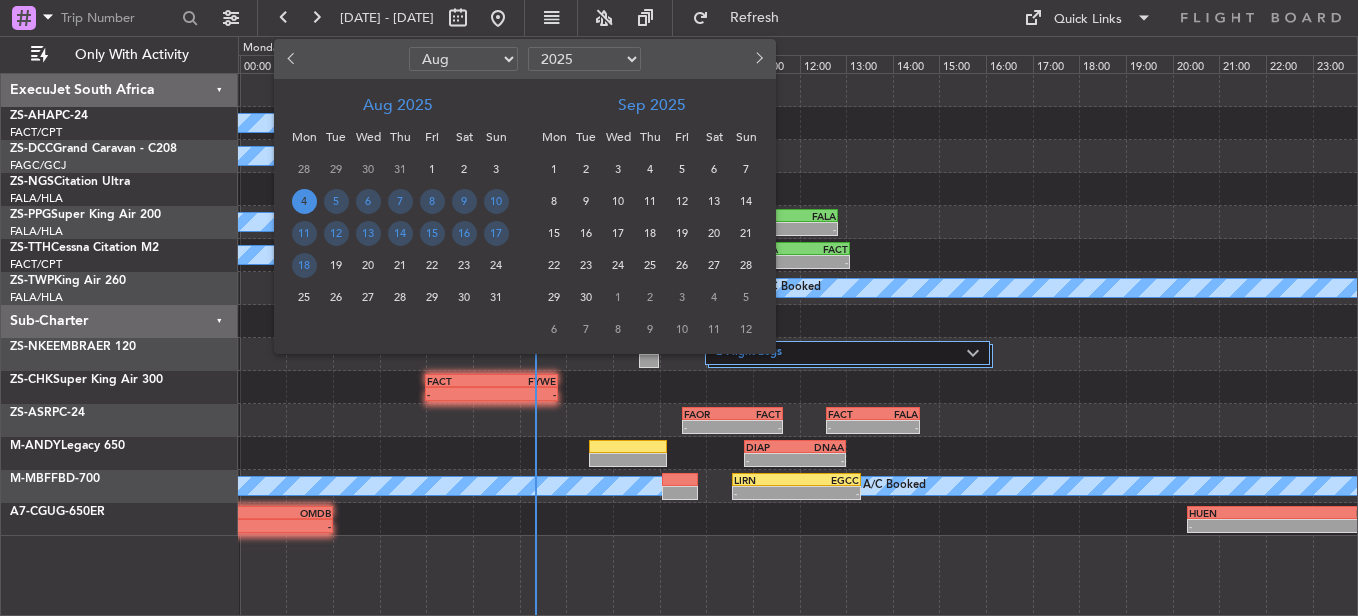 click on "4" at bounding box center [304, 201] 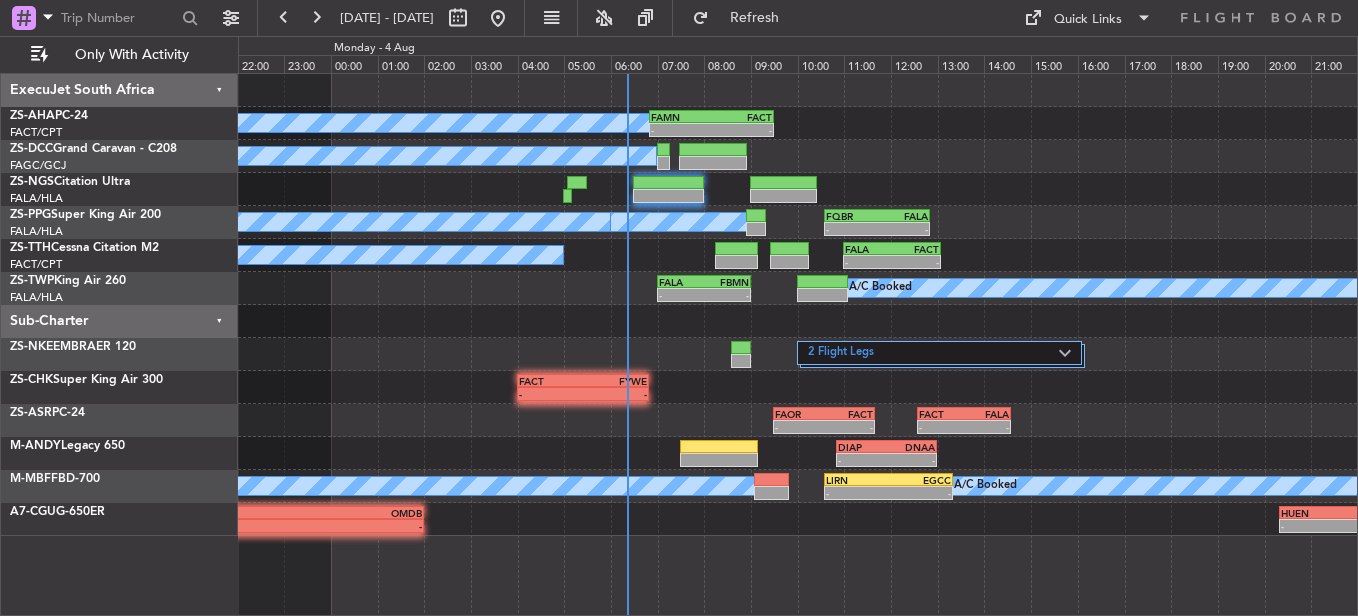 click 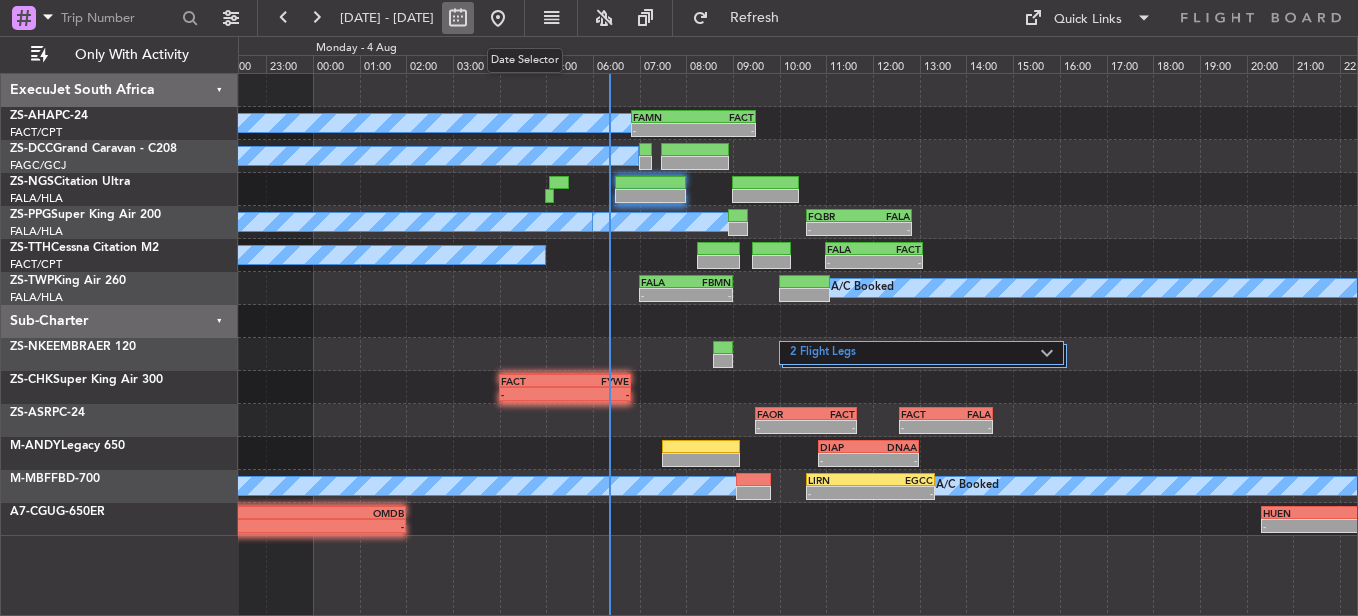 click at bounding box center [458, 18] 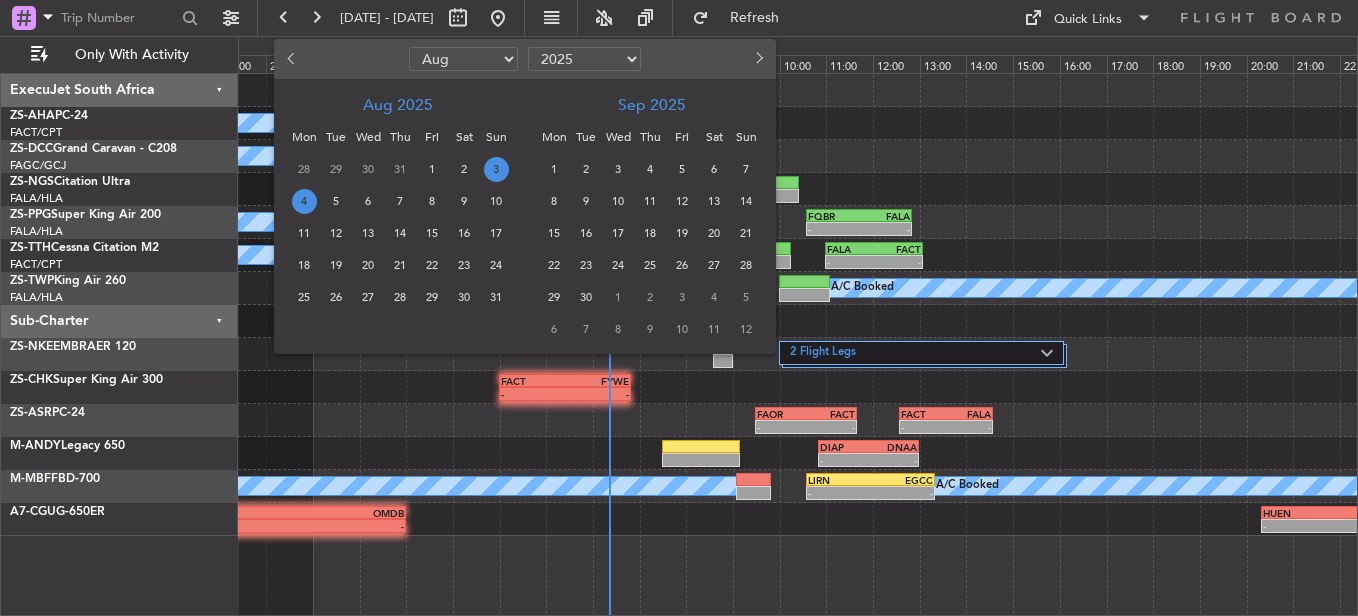 click on "4" at bounding box center [304, 201] 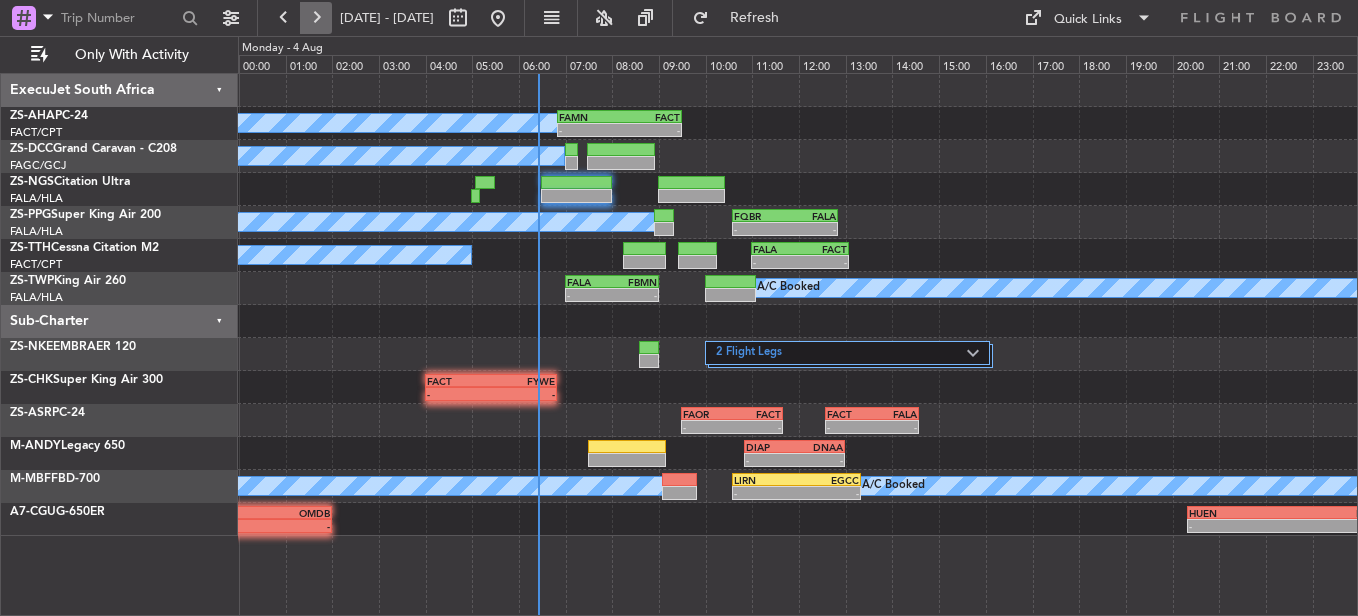click at bounding box center [316, 18] 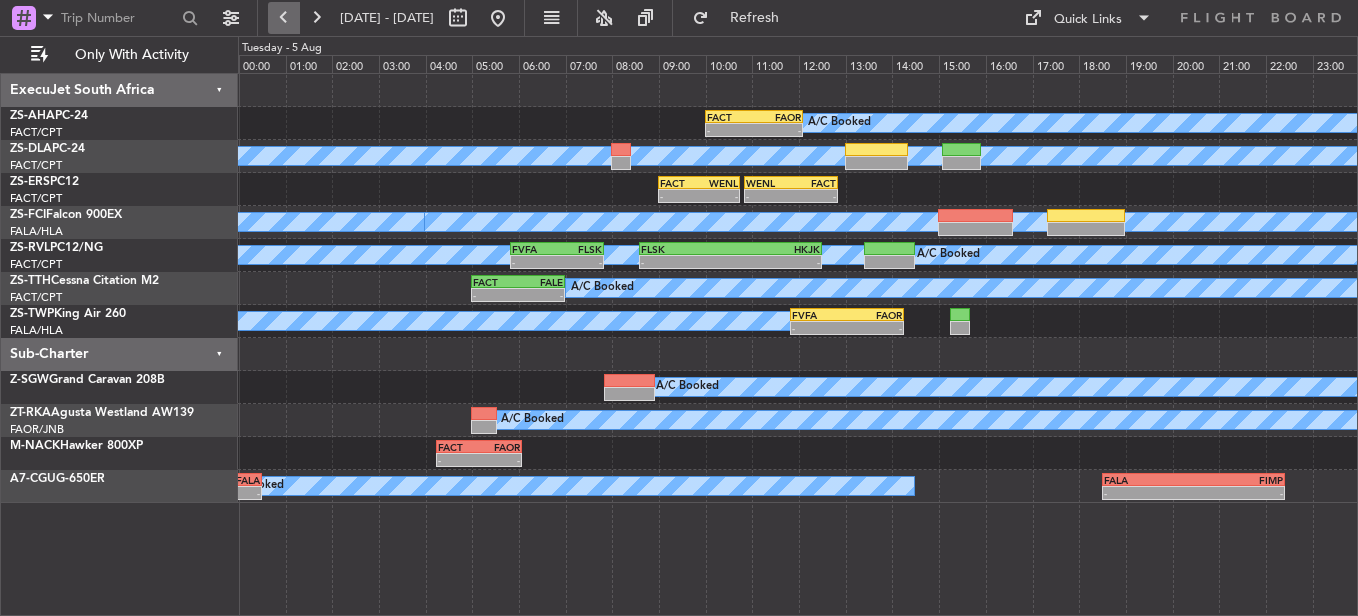 click at bounding box center [284, 18] 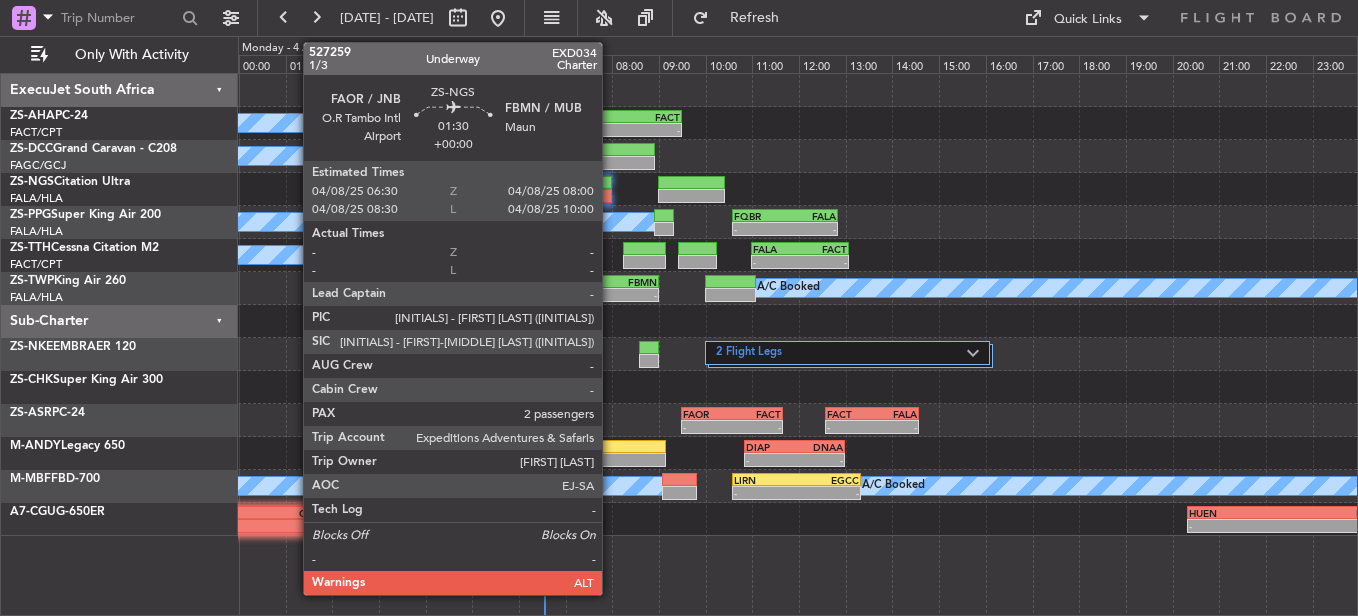 click 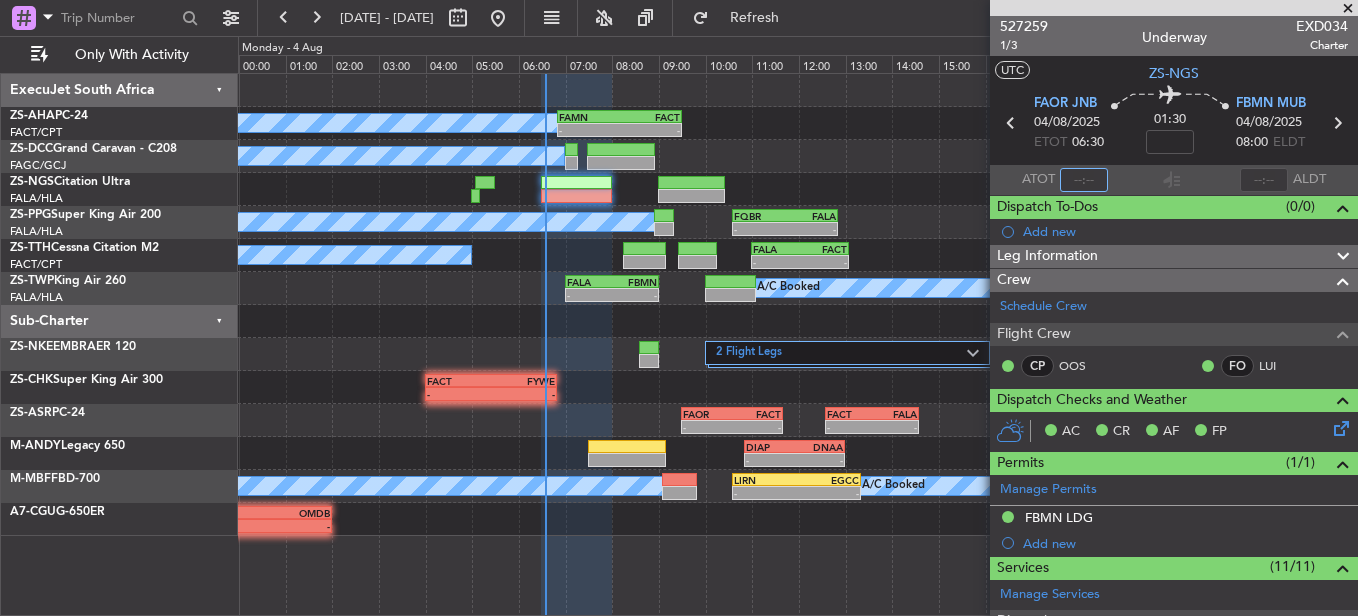 click at bounding box center (1084, 180) 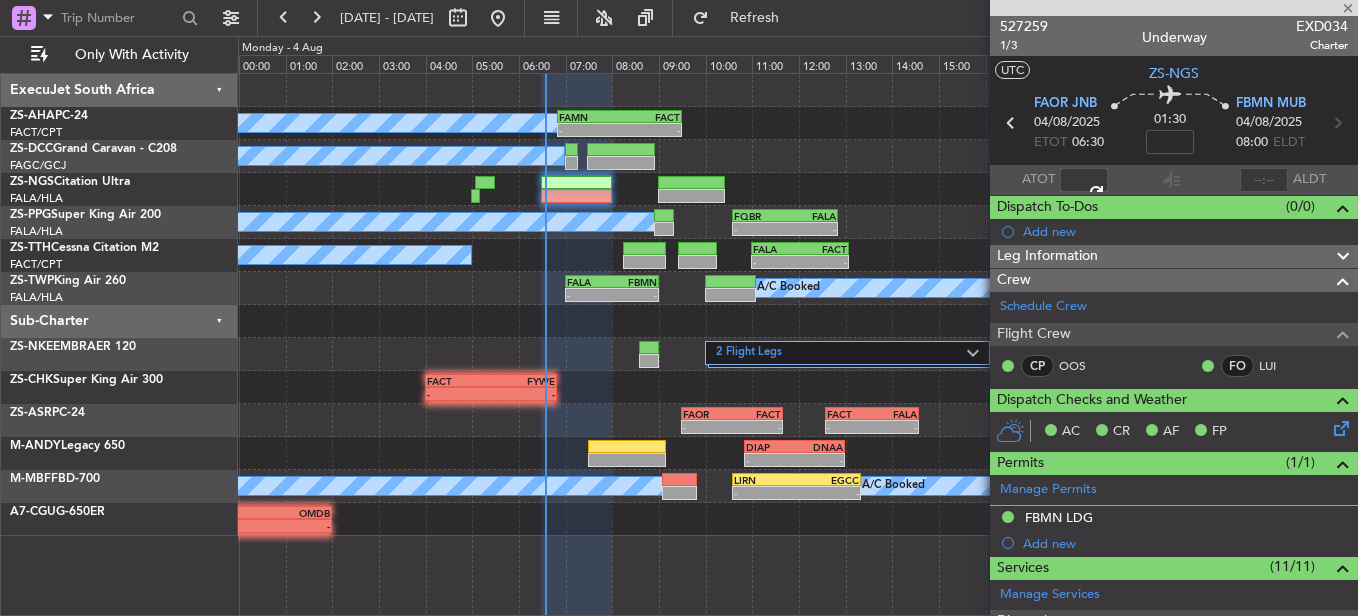 type on "[TIME]" 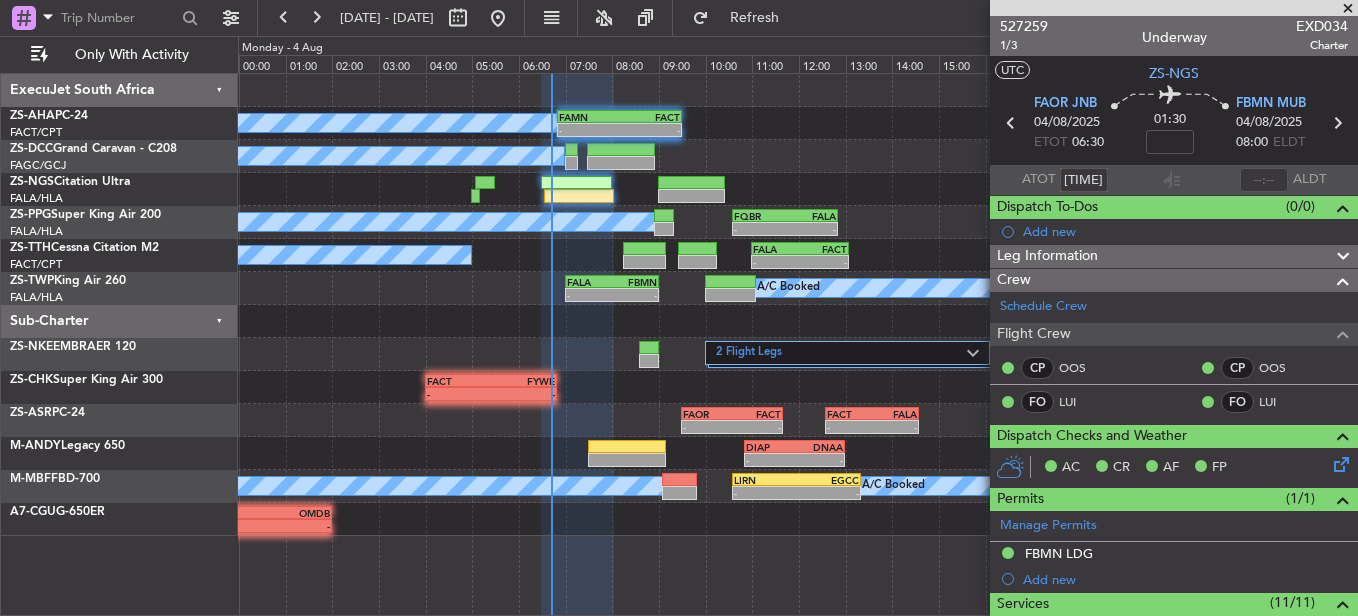 drag, startPoint x: 1350, startPoint y: 10, endPoint x: 1322, endPoint y: 13, distance: 28.160255 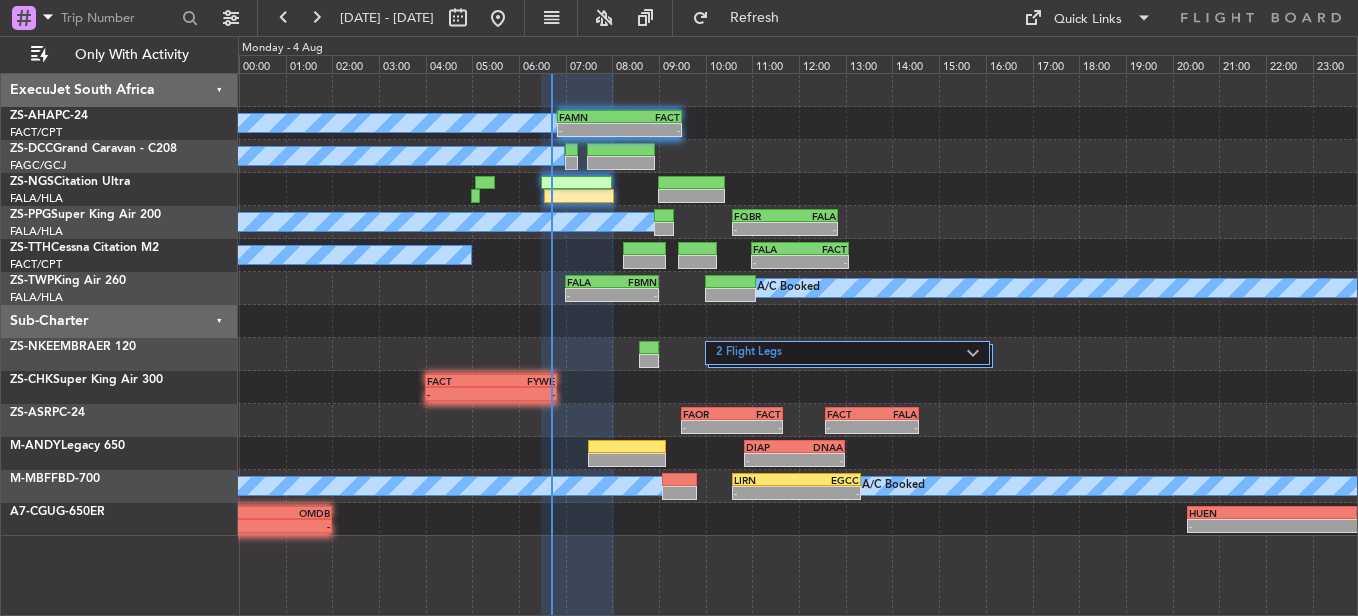 type on "0" 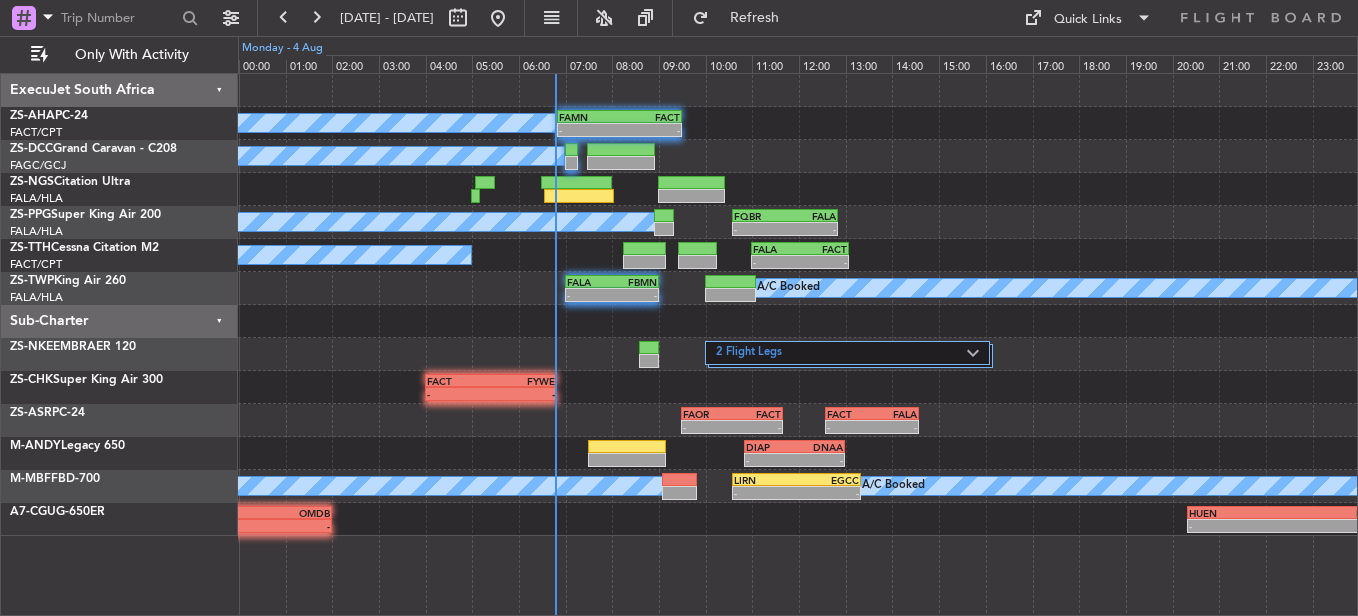 drag, startPoint x: 311, startPoint y: 25, endPoint x: 317, endPoint y: 41, distance: 17.088007 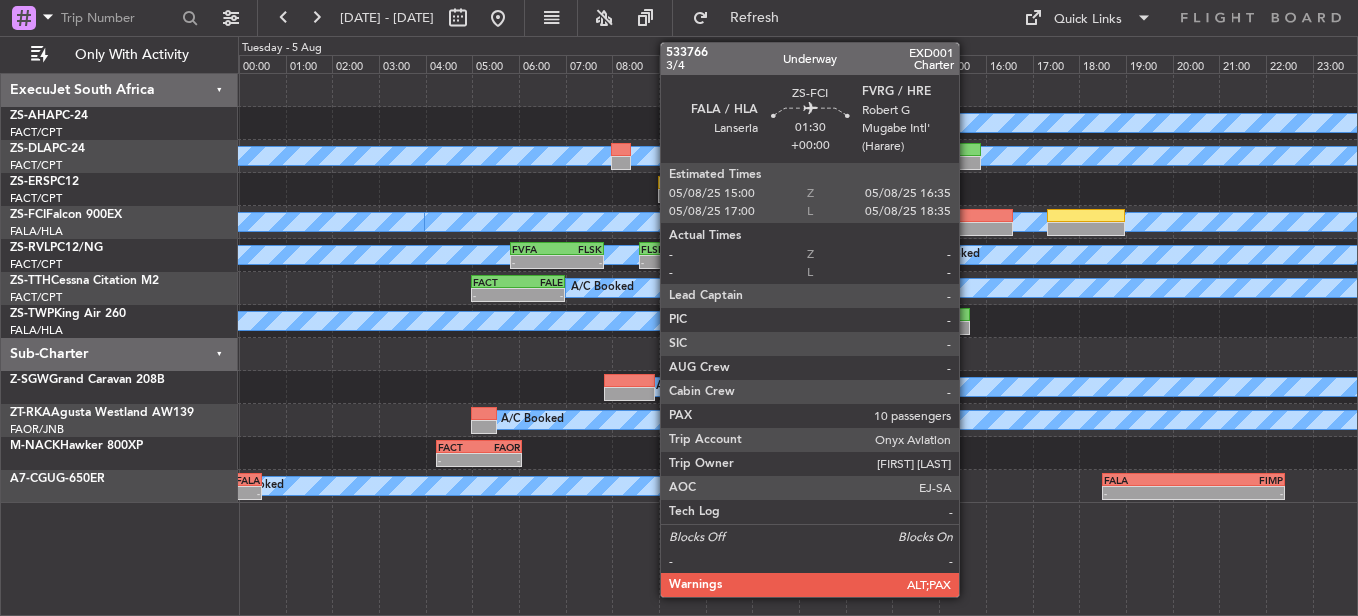 click 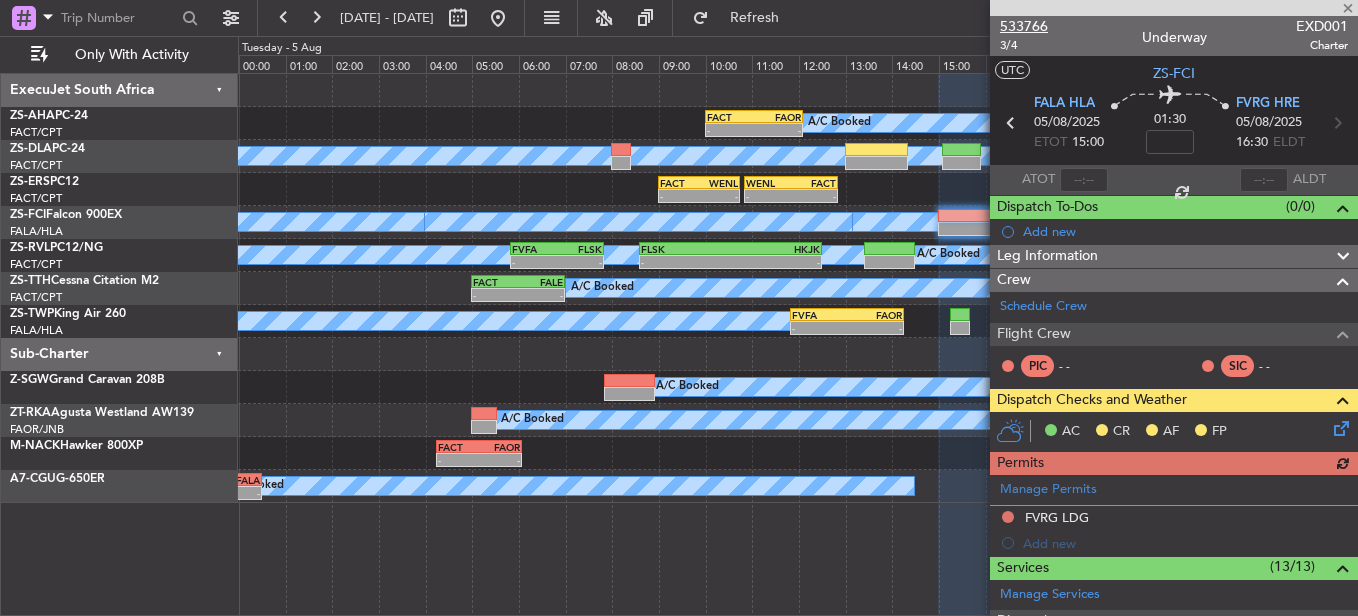 click on "533766" at bounding box center (1024, 26) 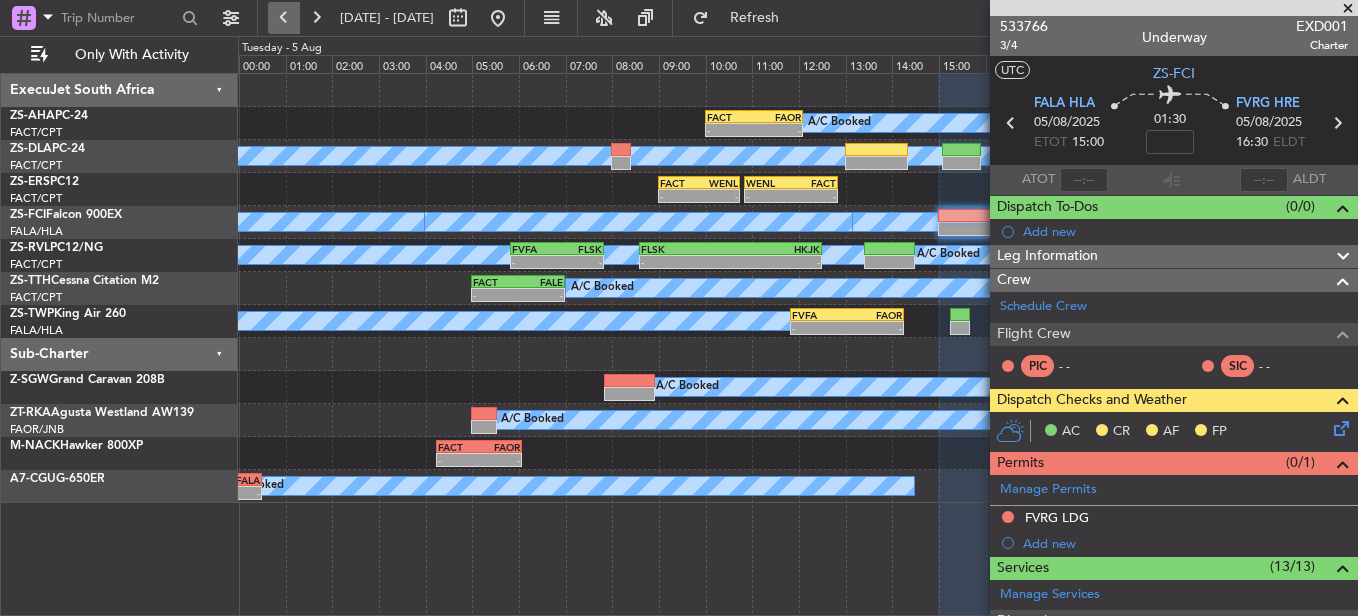 click at bounding box center (284, 18) 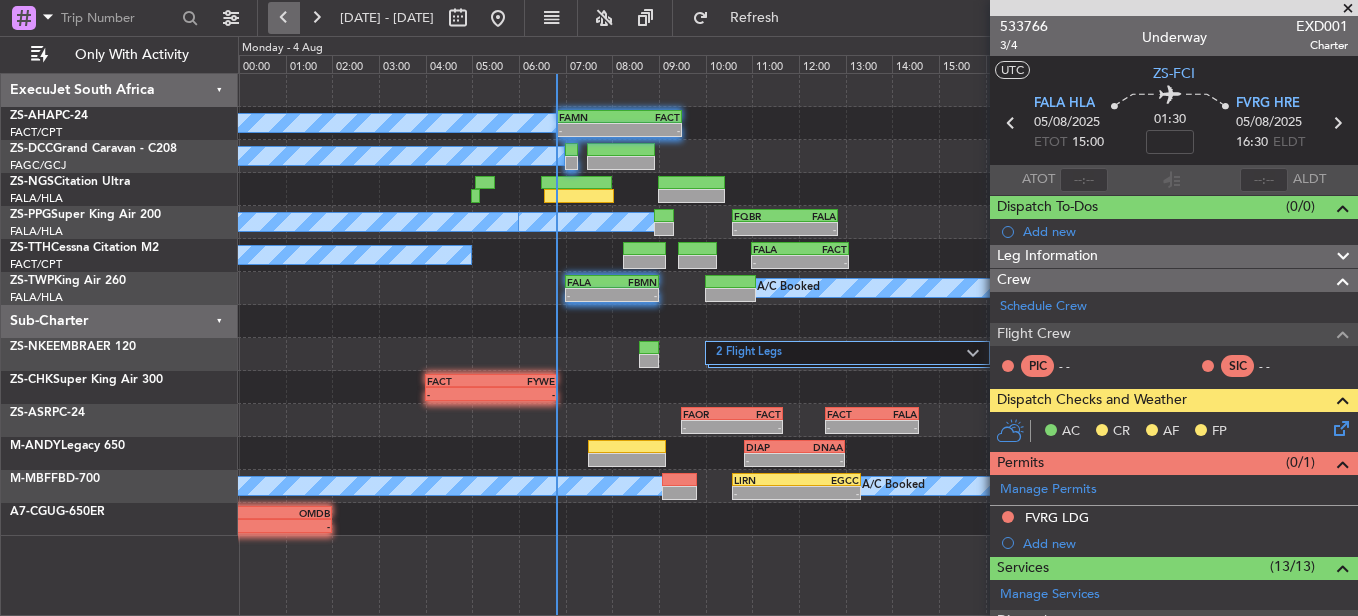 click at bounding box center (284, 18) 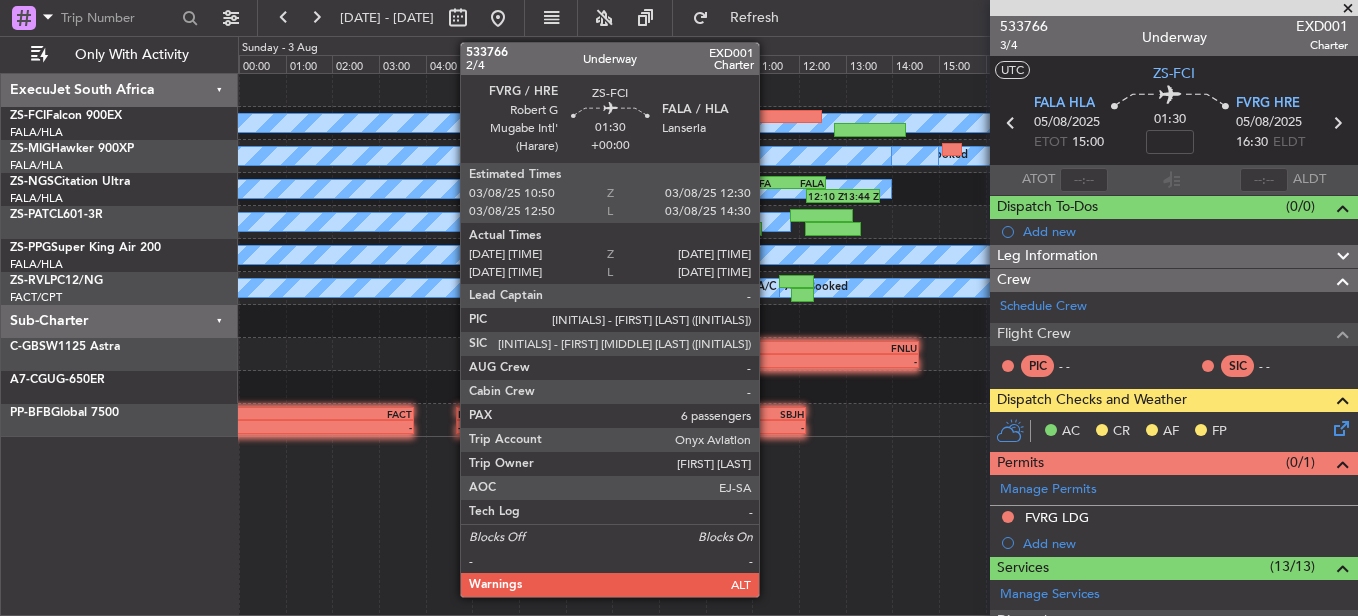 click 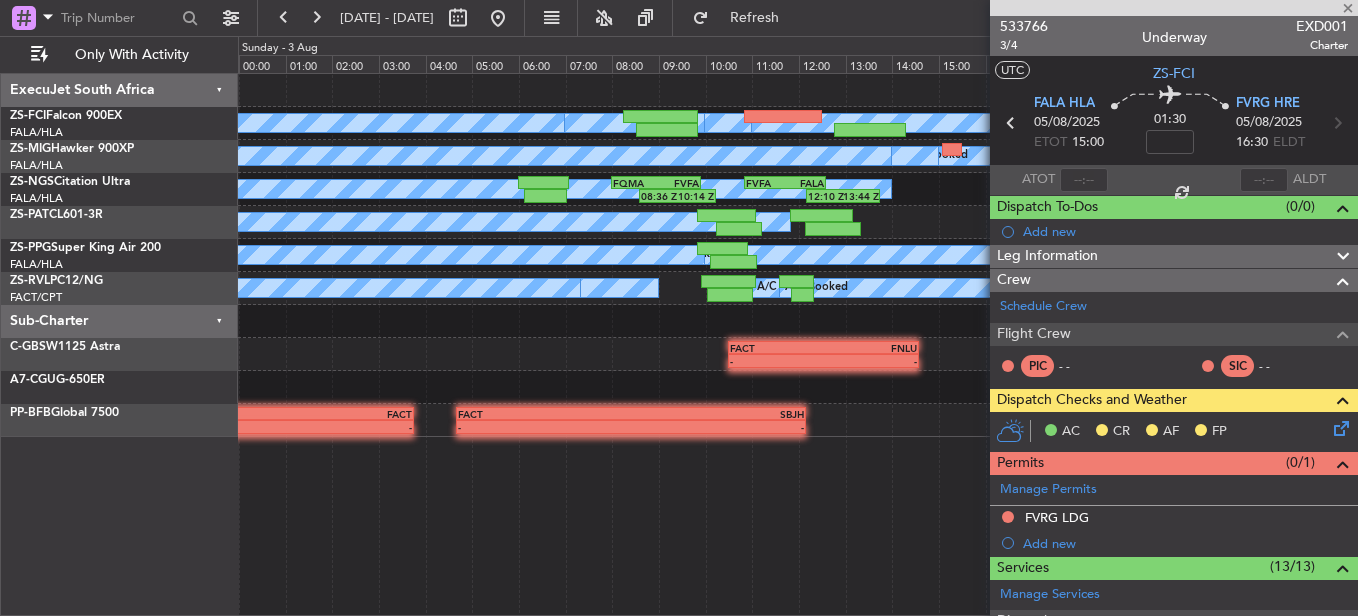type on "12:56" 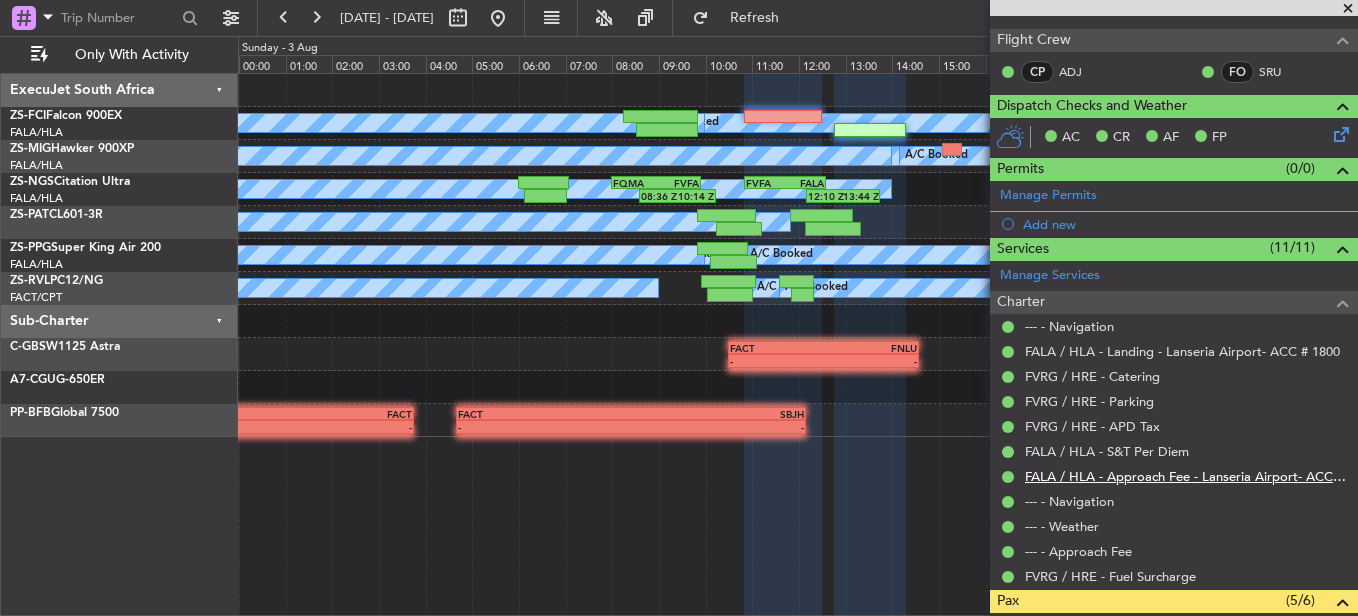 scroll, scrollTop: 400, scrollLeft: 0, axis: vertical 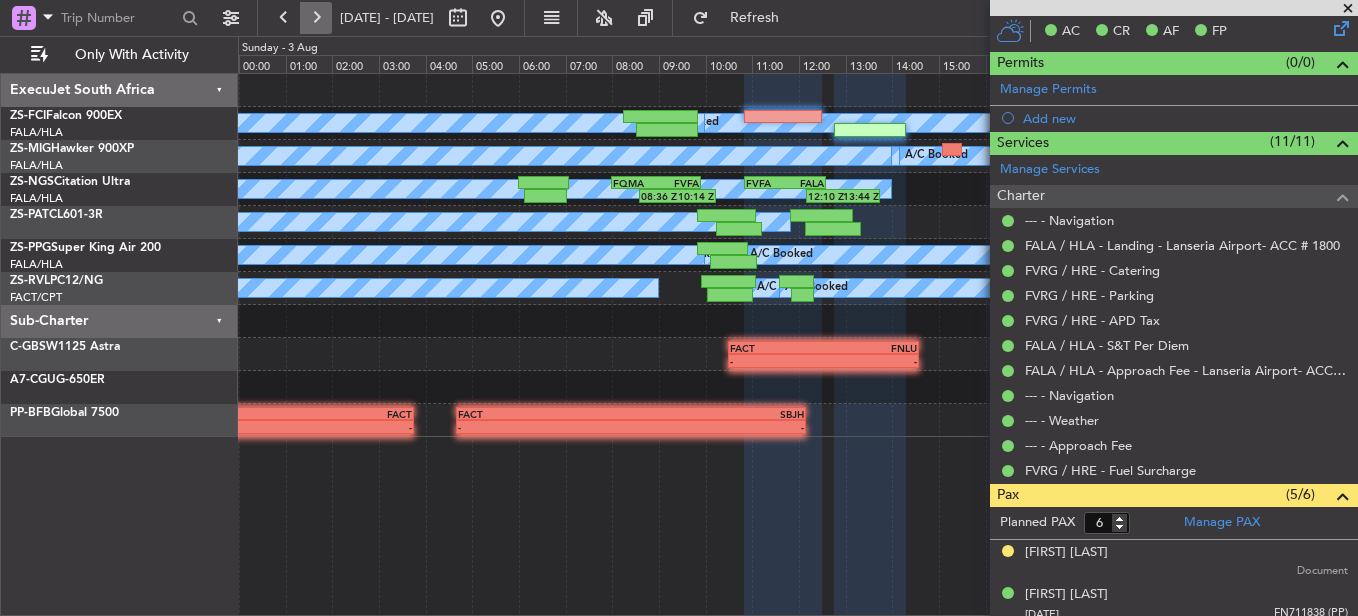 click at bounding box center [316, 18] 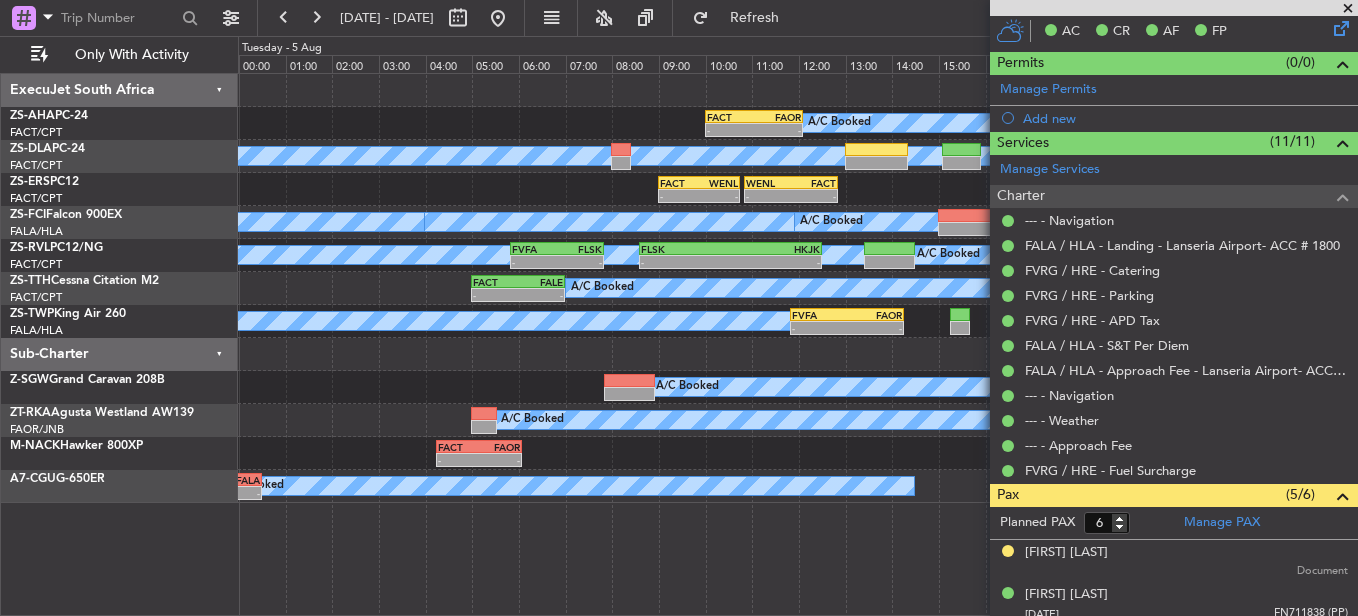 click at bounding box center (1348, 9) 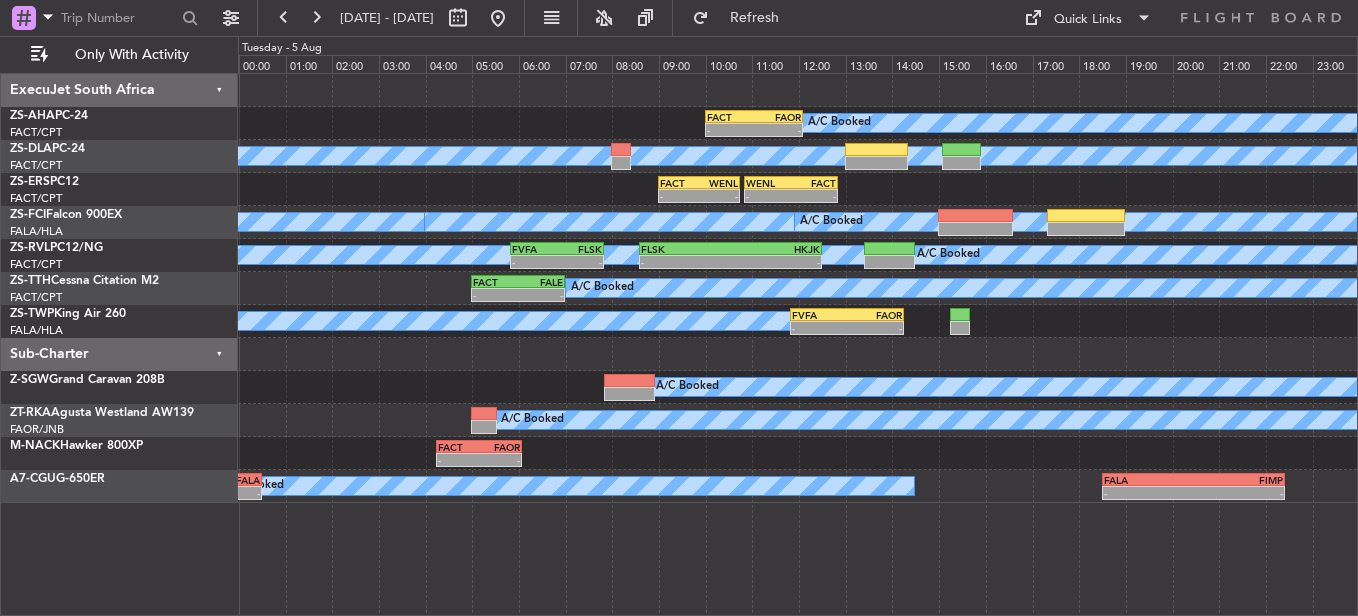 type on "0" 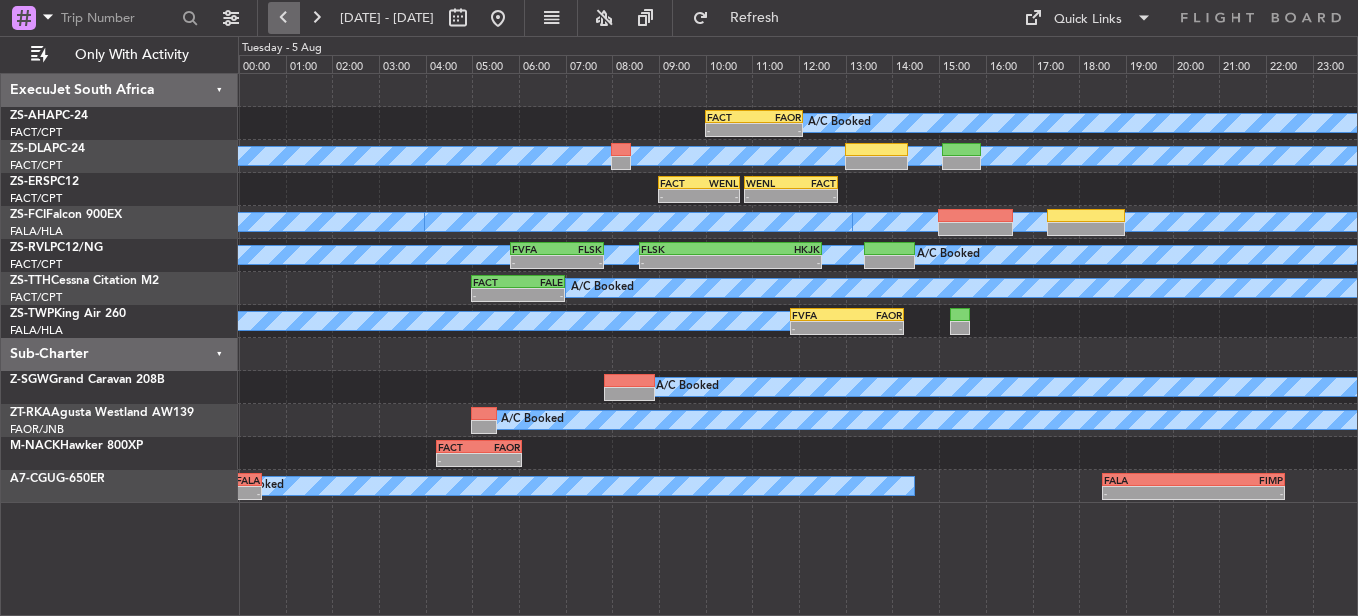 click at bounding box center [284, 18] 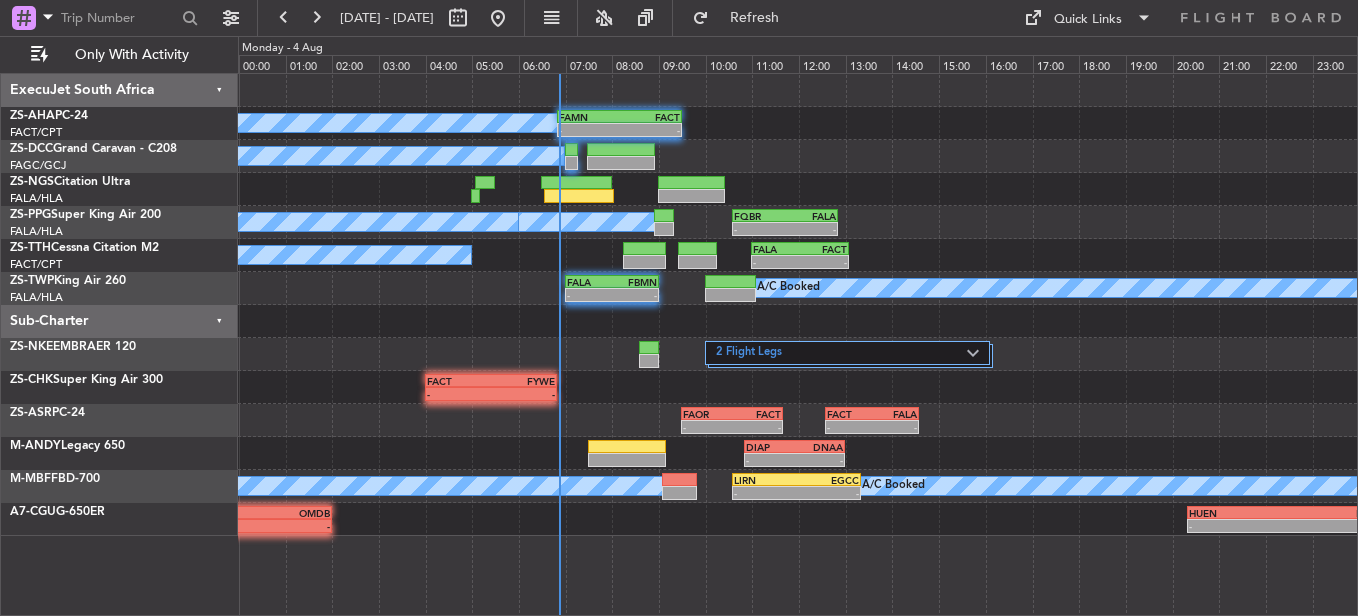 click on "[CODE] [CODE]
[CODE]
[TIME] [CODE]
[CODE]
[TIME] [CODE]
-
-" 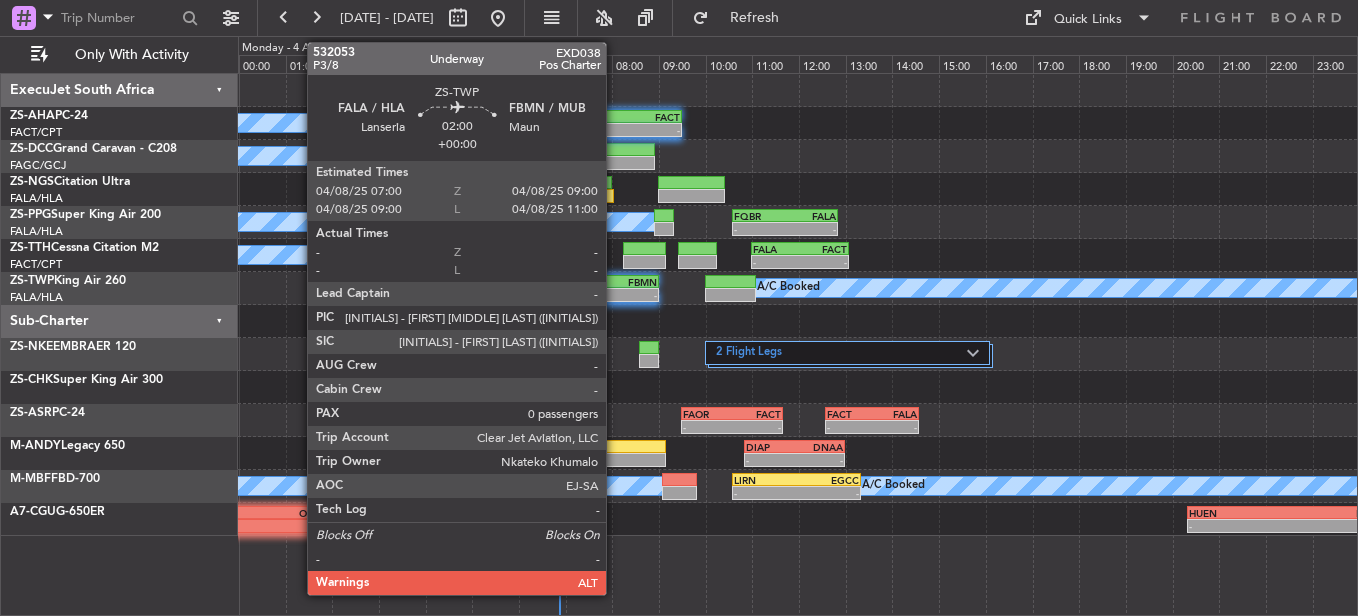 click on "-" 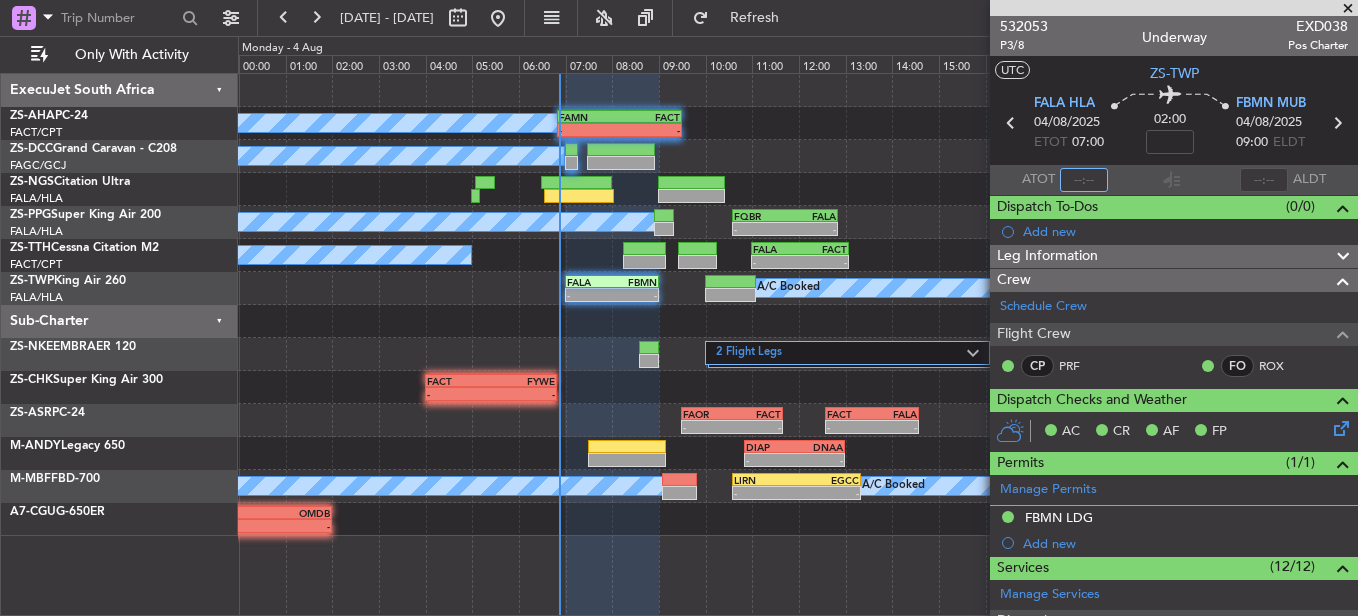 click at bounding box center [1084, 180] 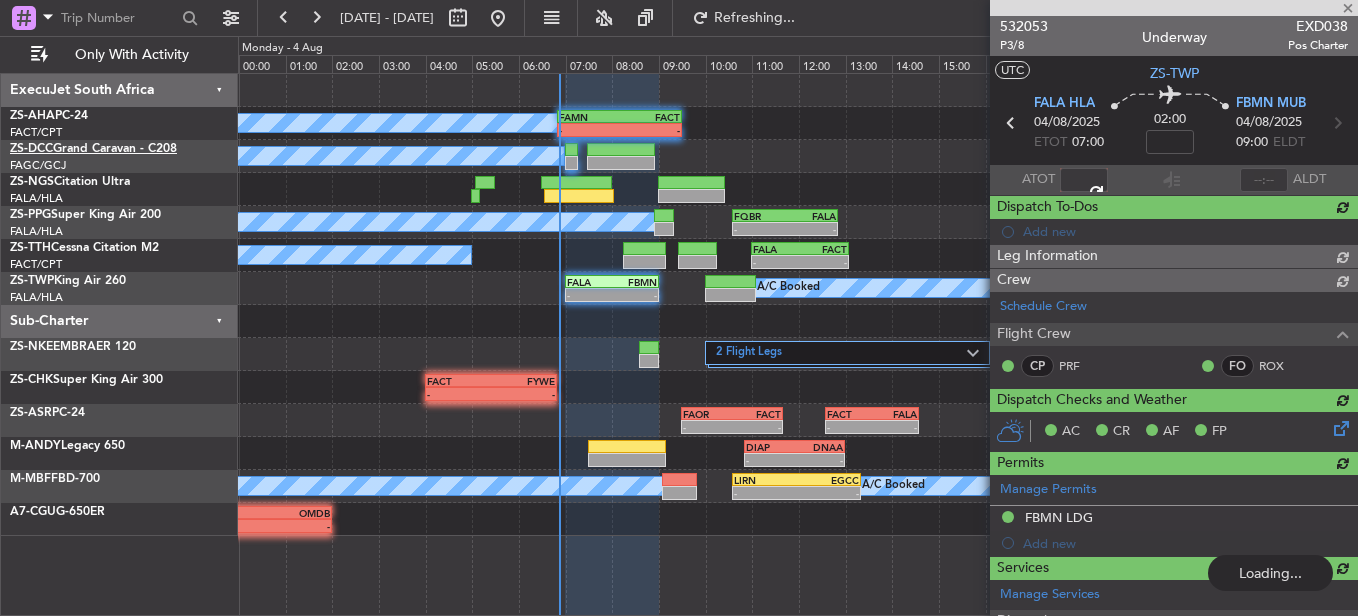 type on "[TIME]" 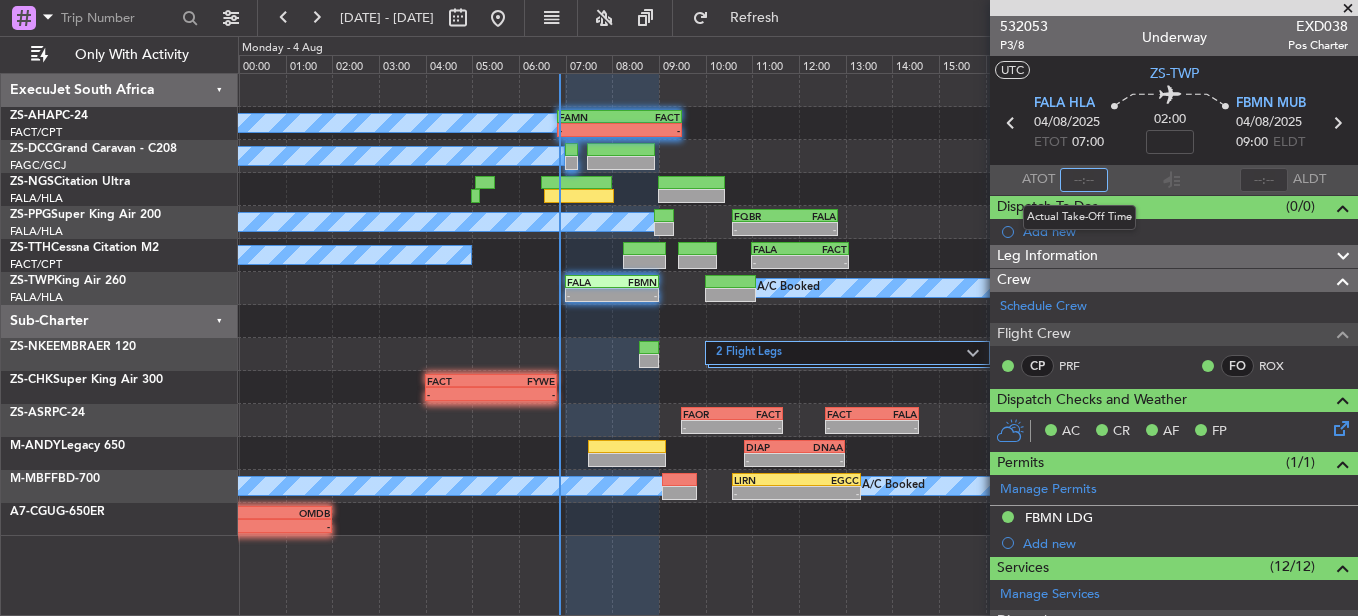 click at bounding box center (1084, 180) 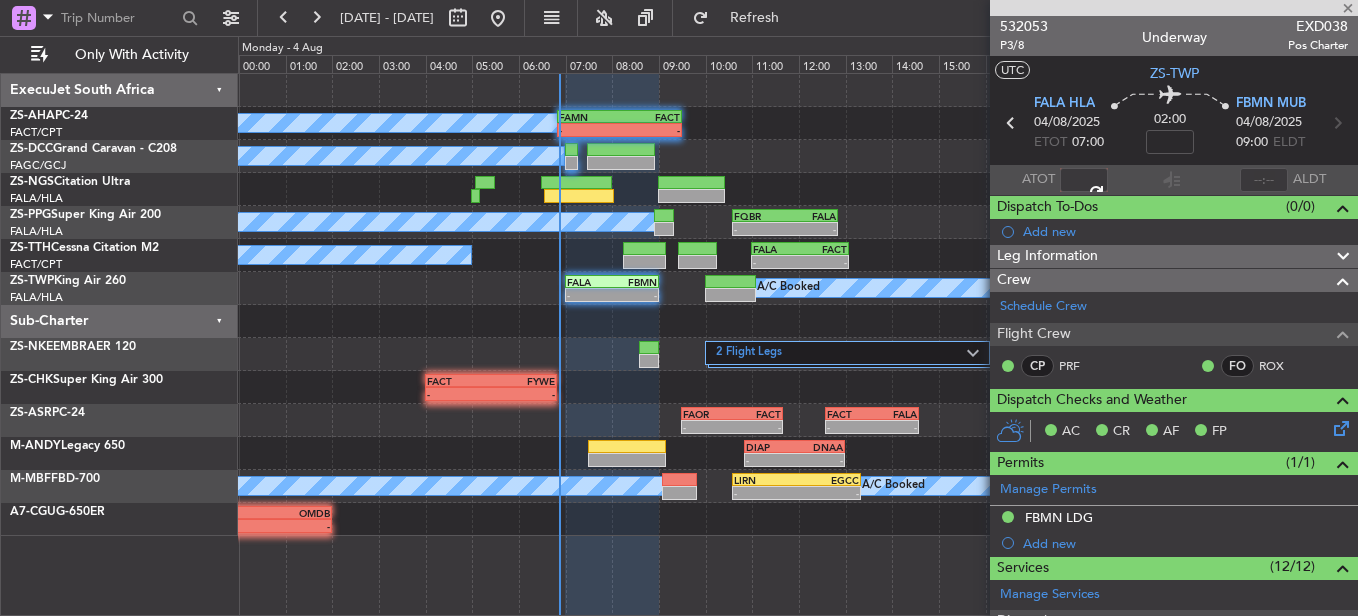 type on "[TIME]" 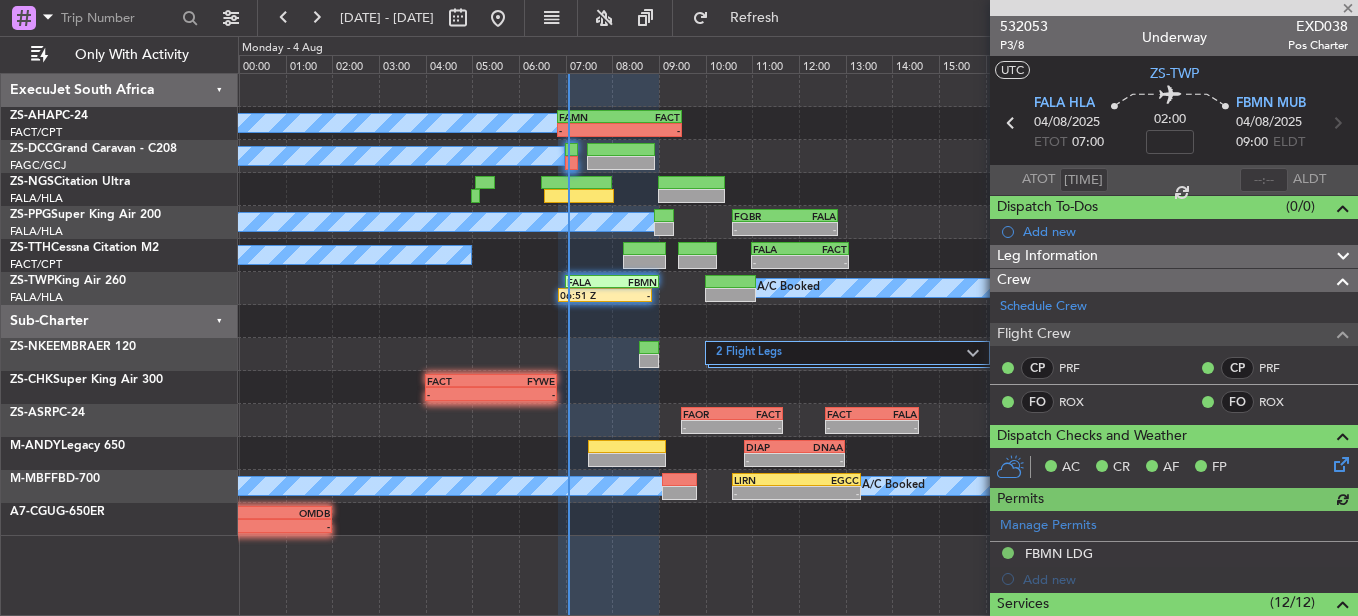 type 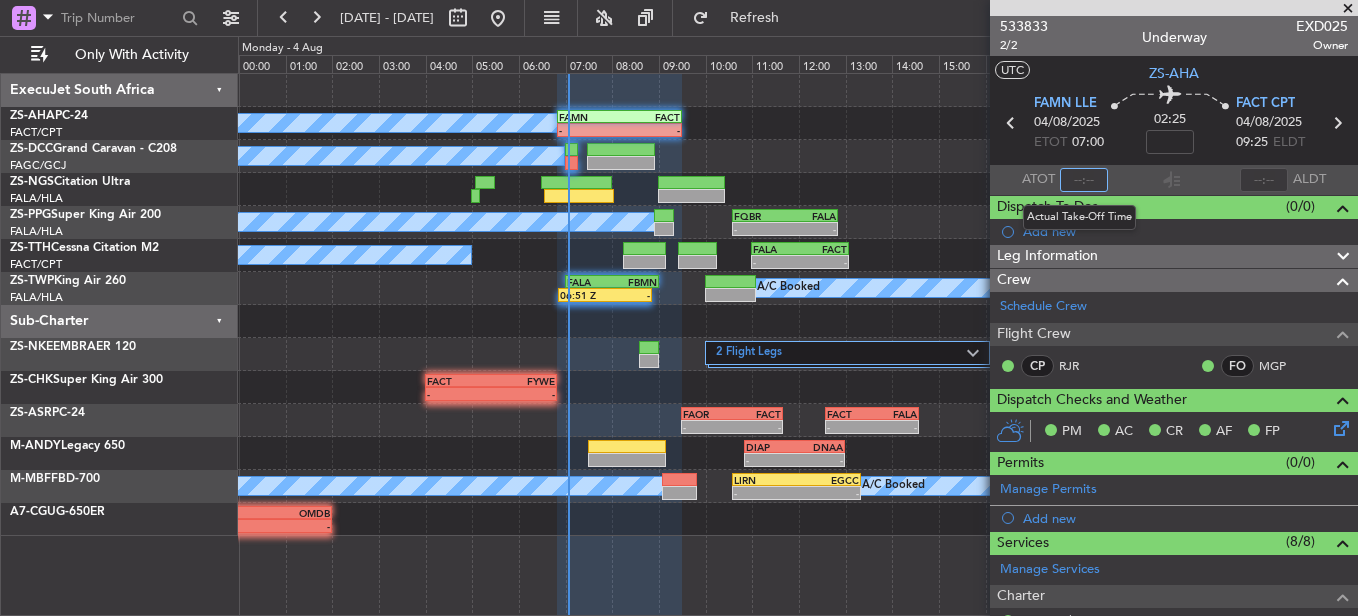 click at bounding box center (1084, 180) 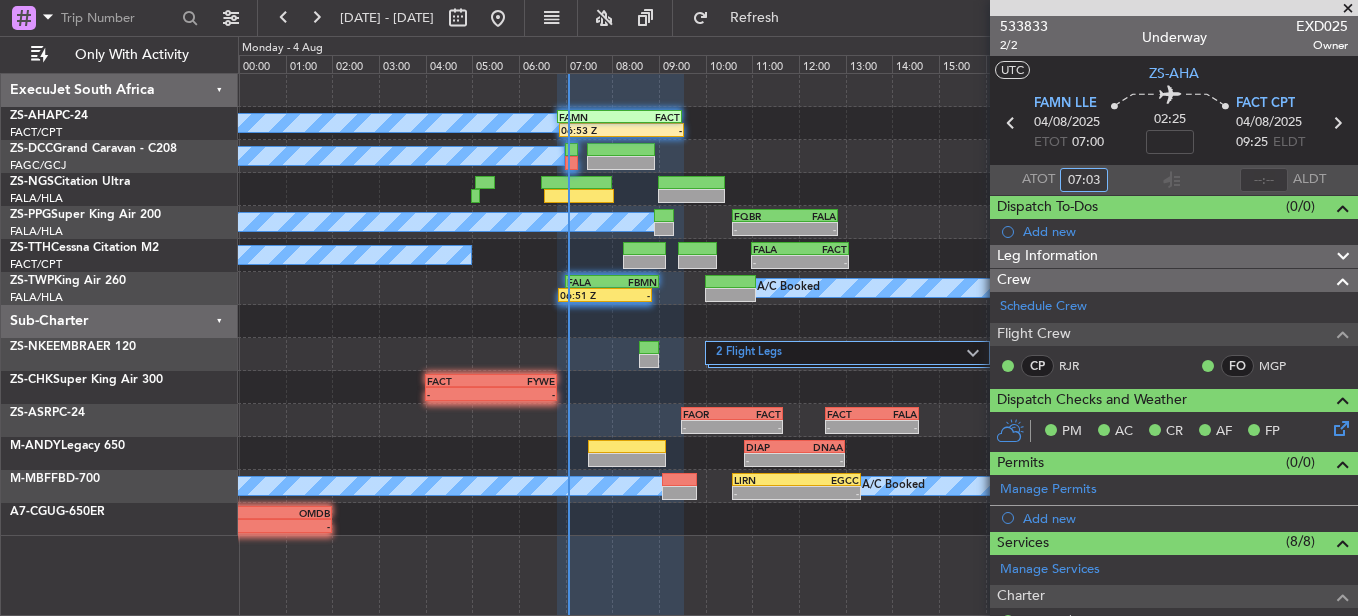 type on "07:03" 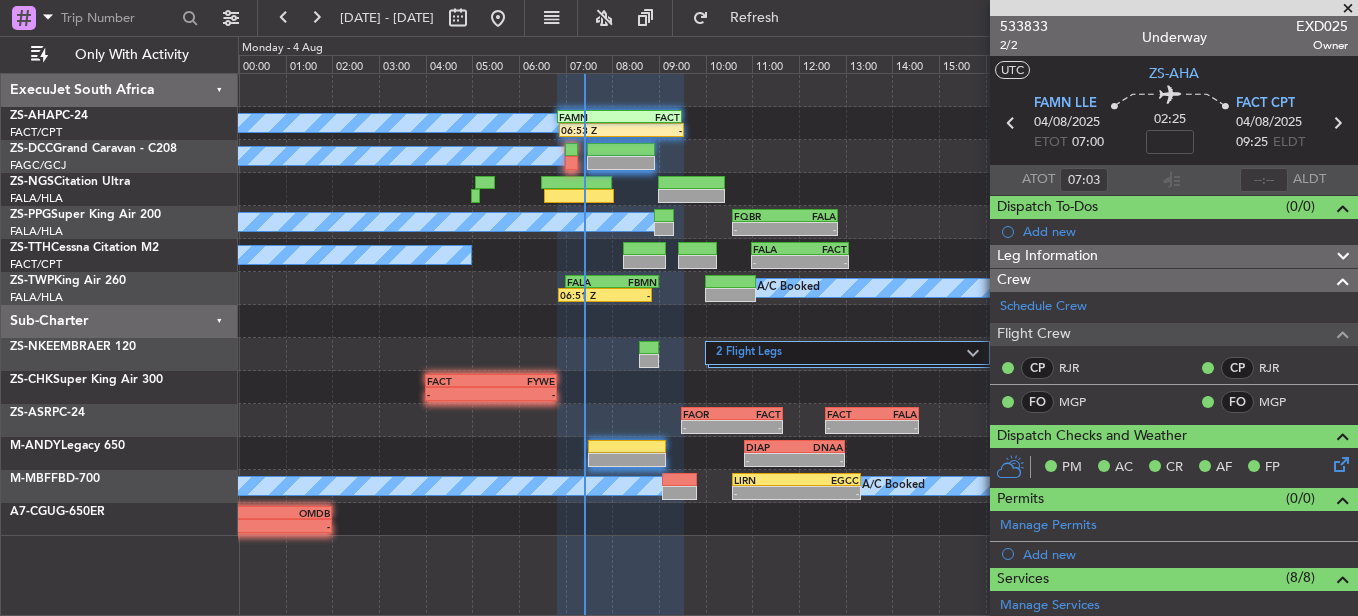 click at bounding box center [1348, 9] 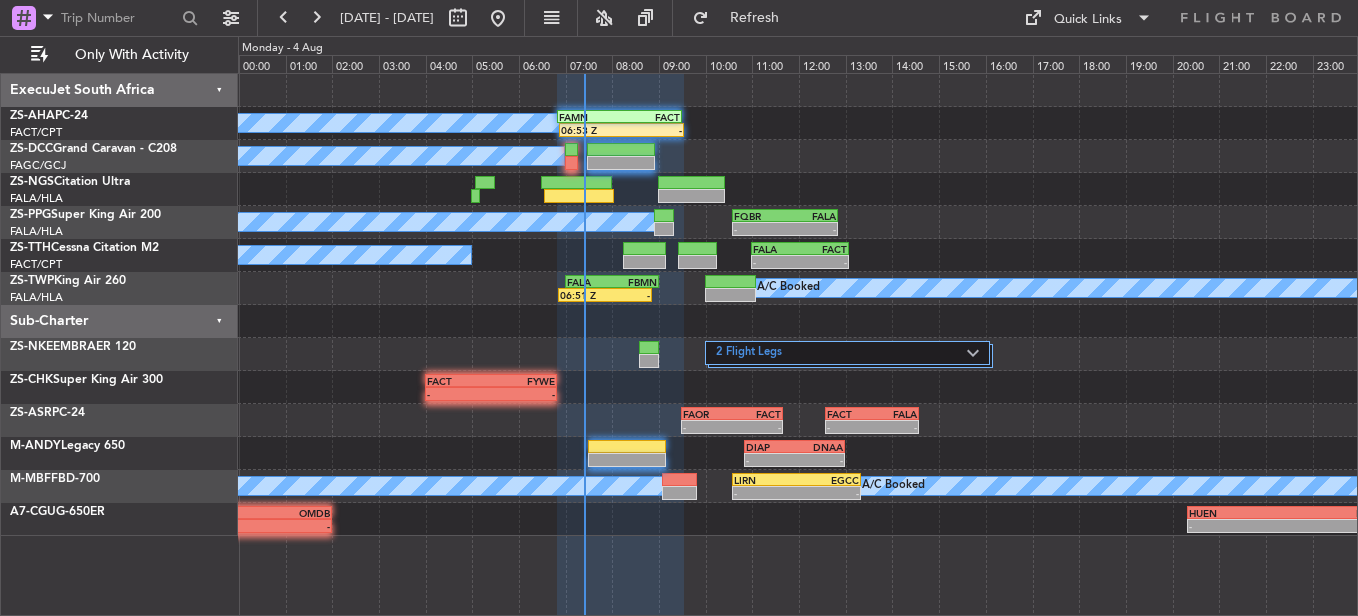 type on "0" 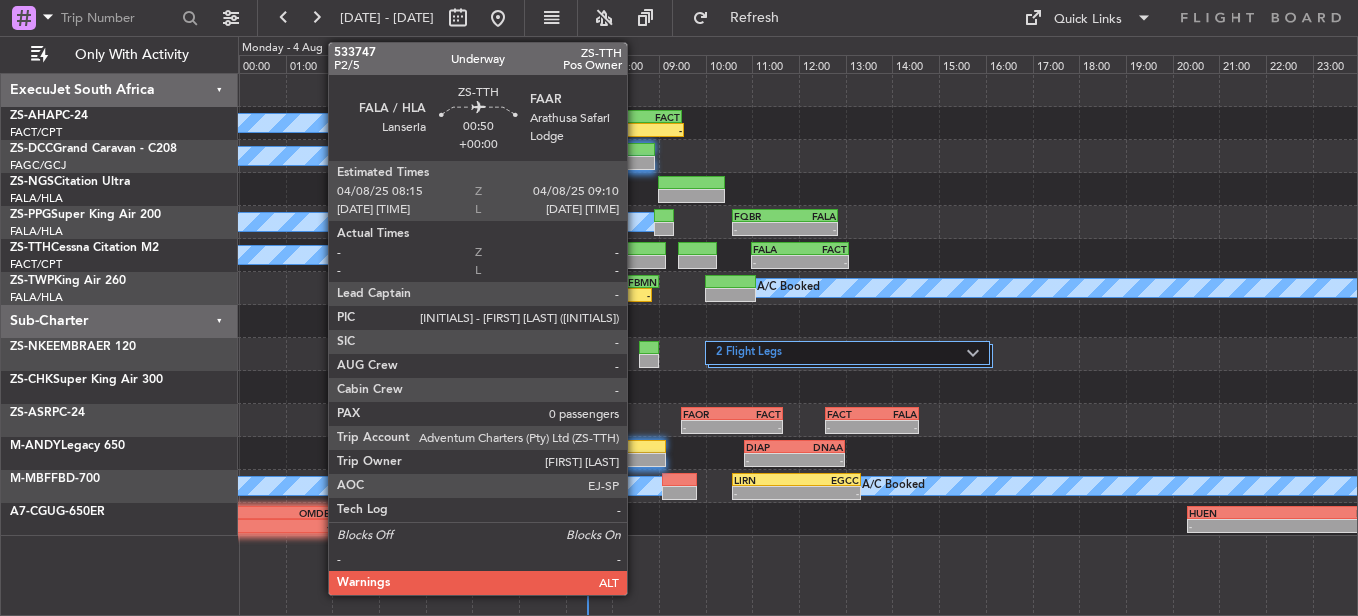 click 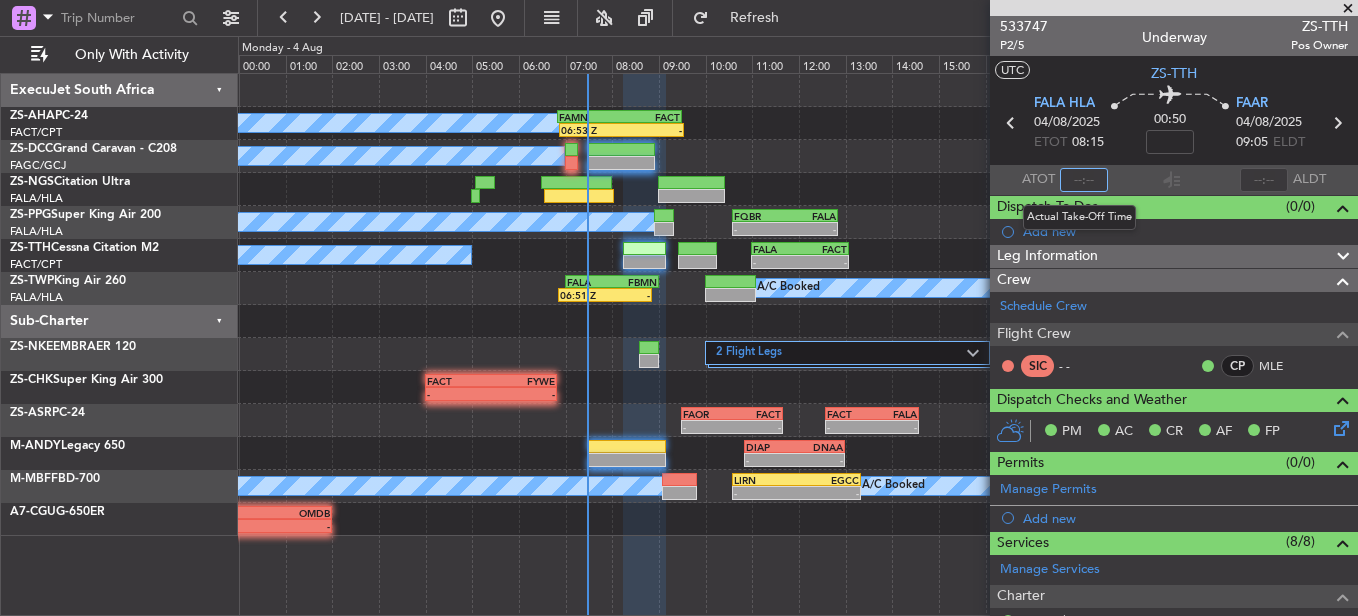 click at bounding box center [1084, 180] 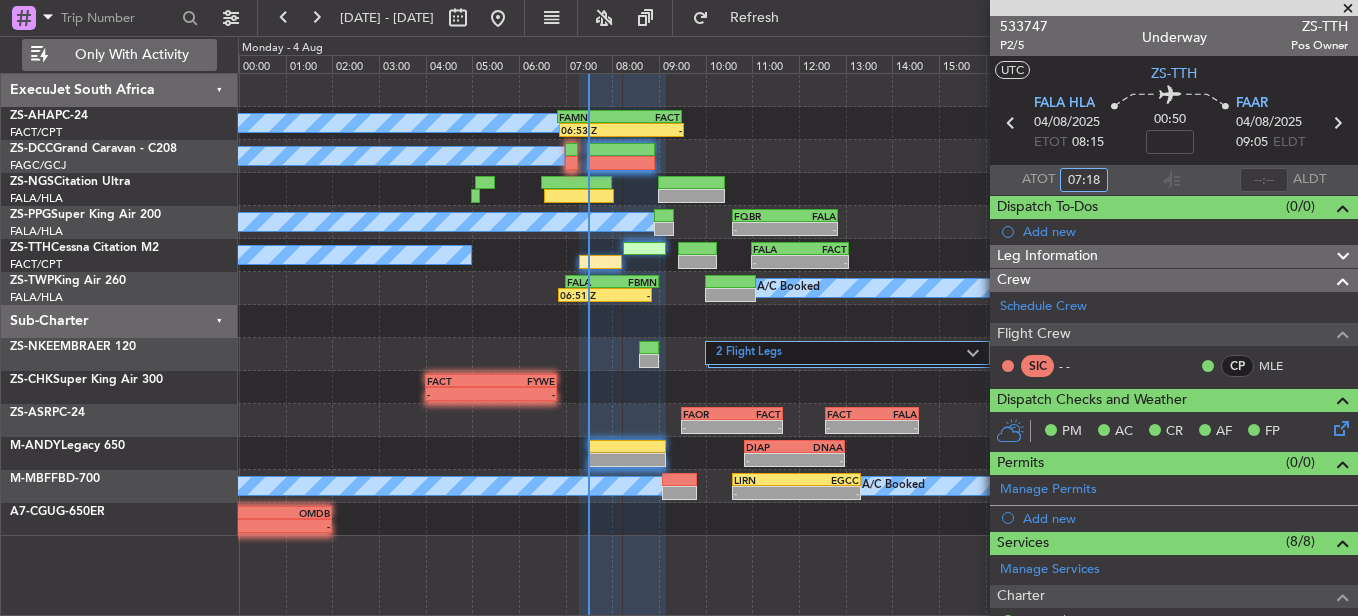 type on "07:18" 